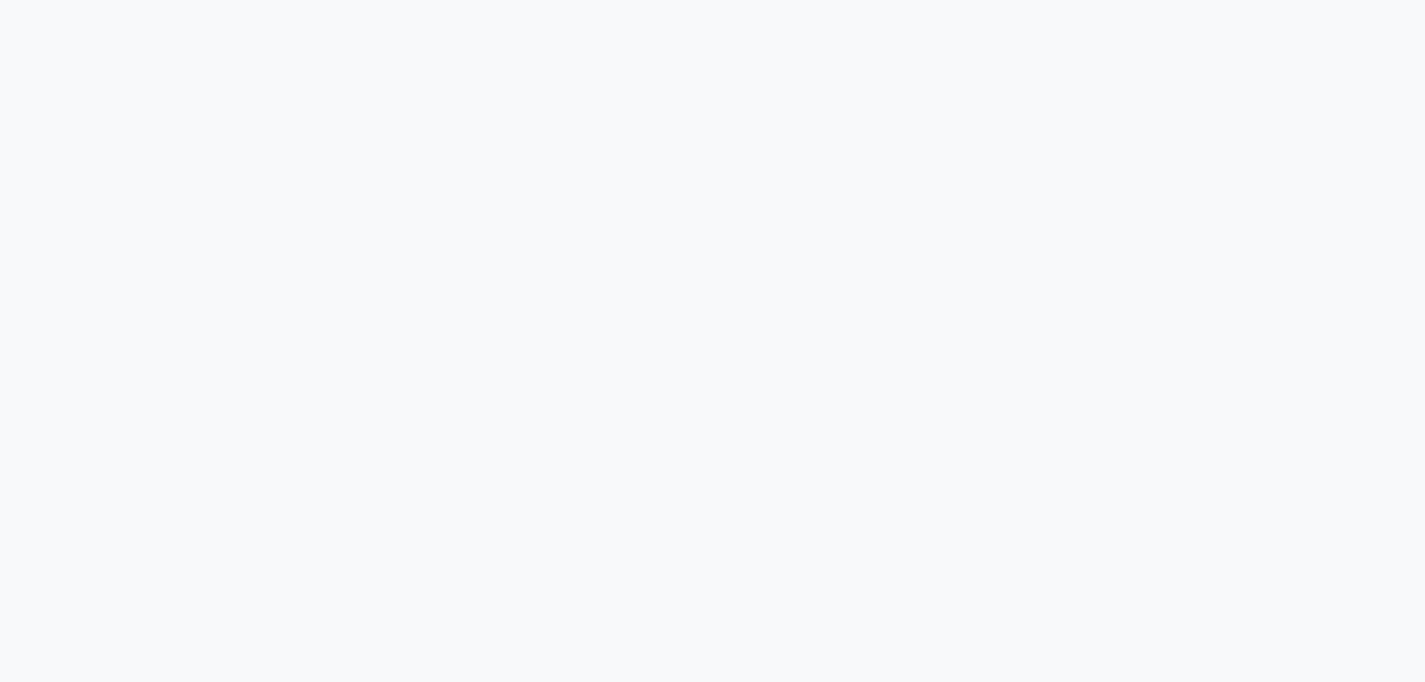 scroll, scrollTop: 0, scrollLeft: 0, axis: both 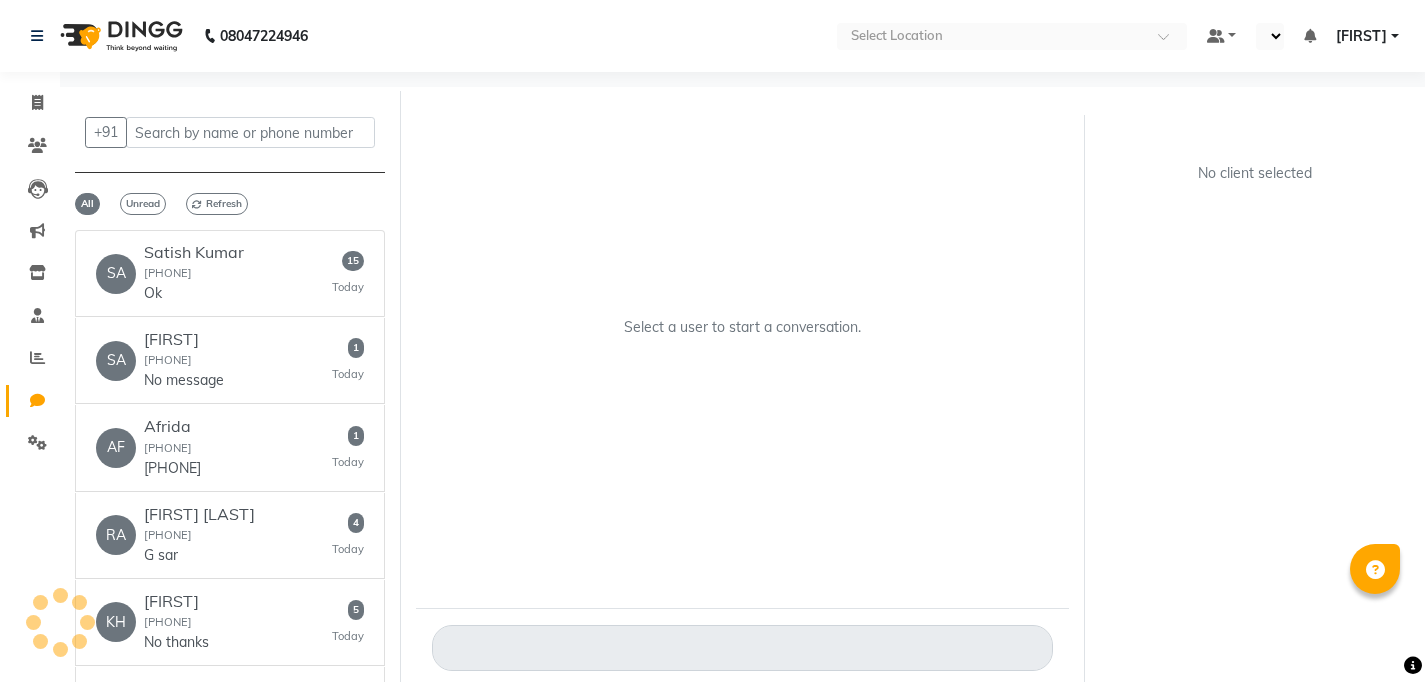 select on "en" 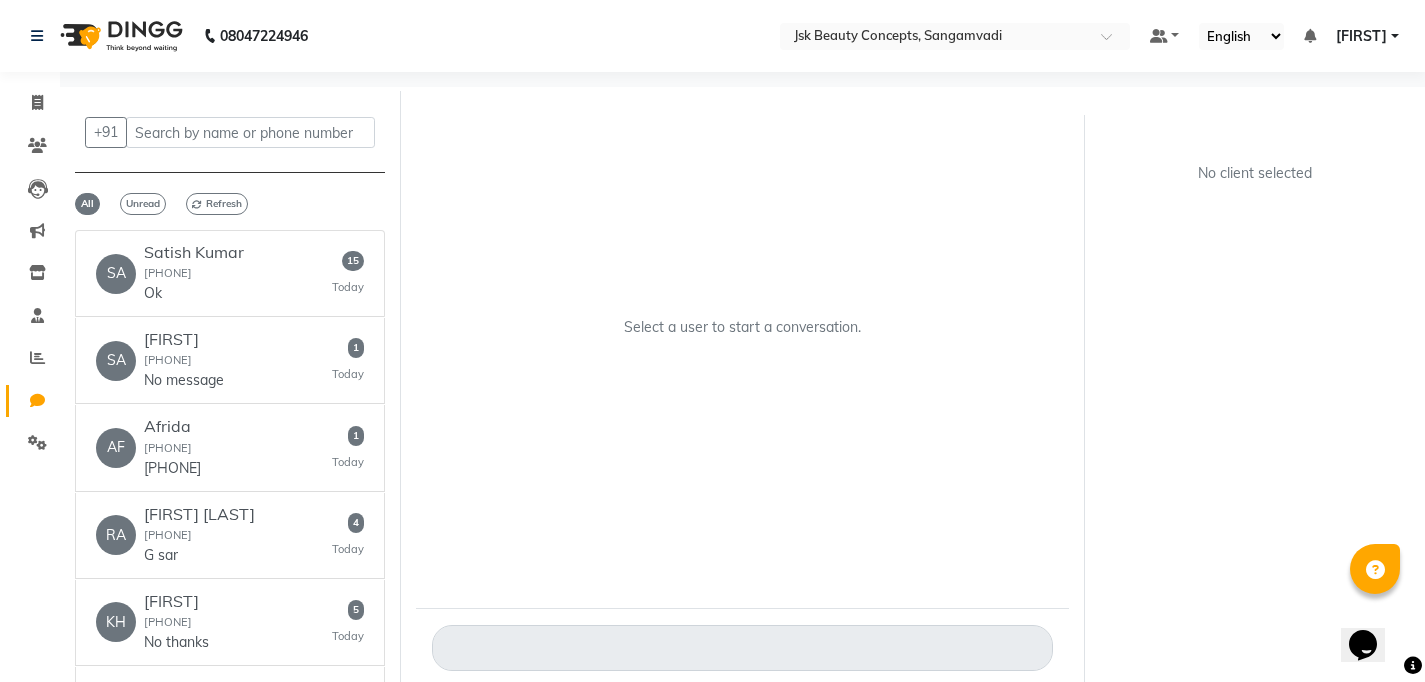 scroll, scrollTop: 0, scrollLeft: 0, axis: both 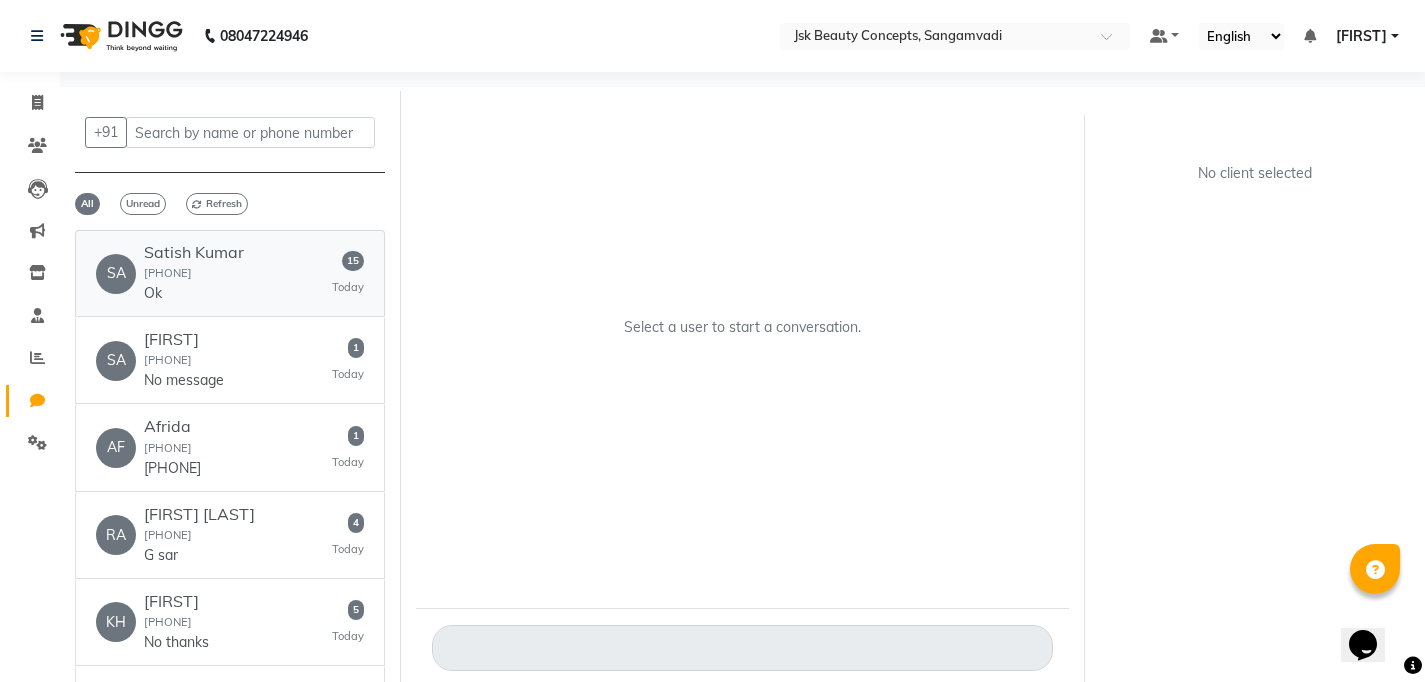 click on "[INITIALS] [FIRST] [LAST]  [PHONE]  Ok   15   [DAY]" 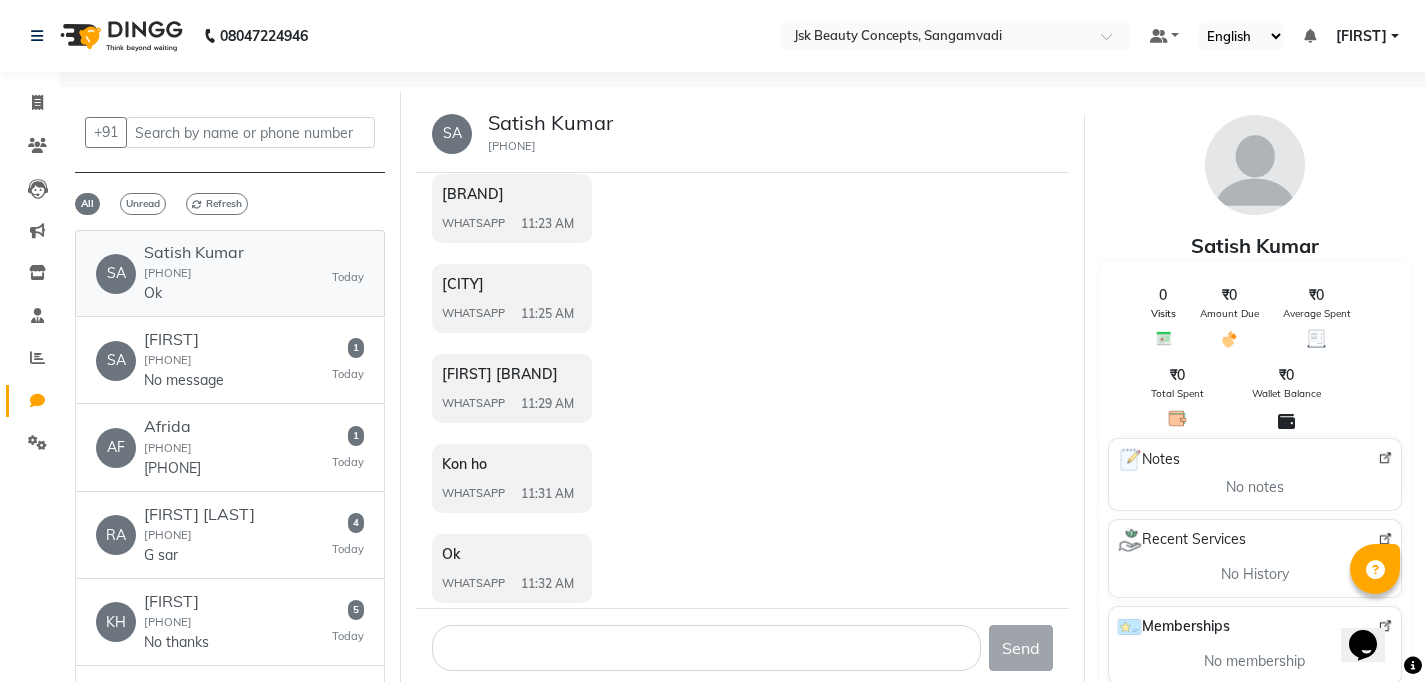 scroll, scrollTop: 984, scrollLeft: 0, axis: vertical 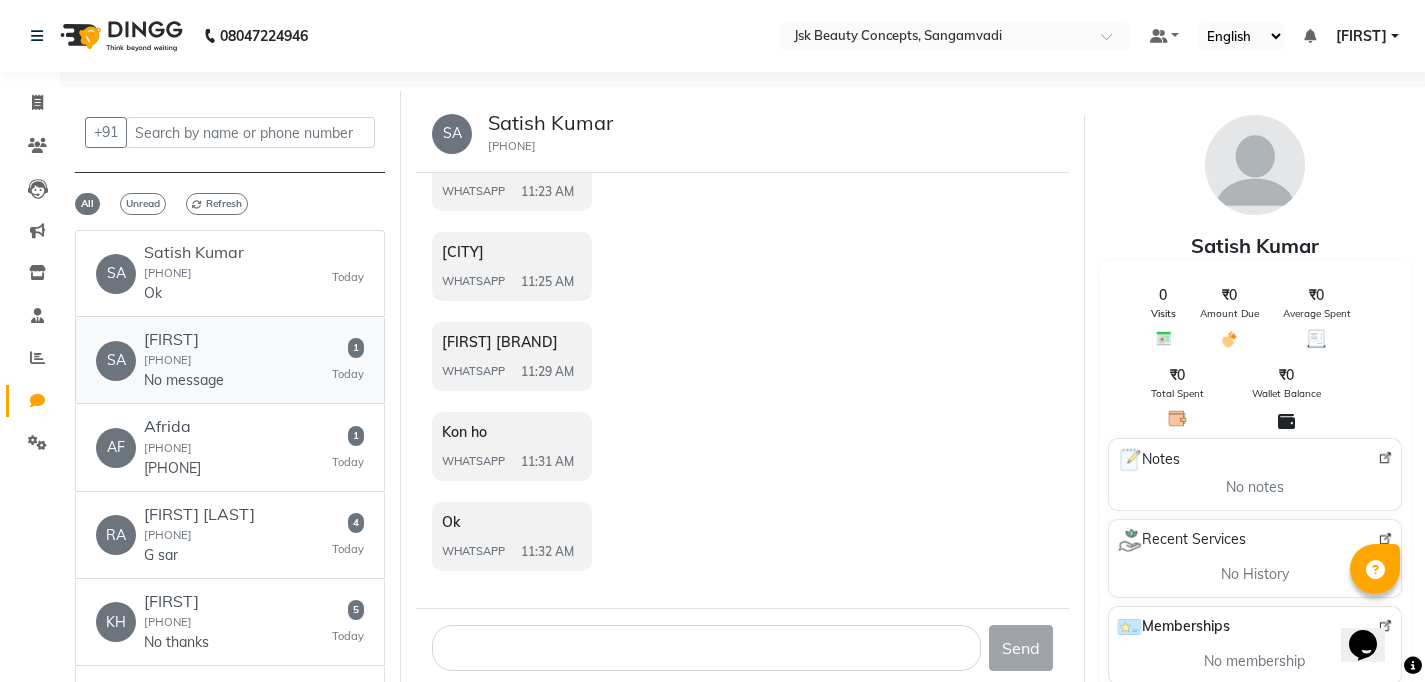 click on "[FIRST]" 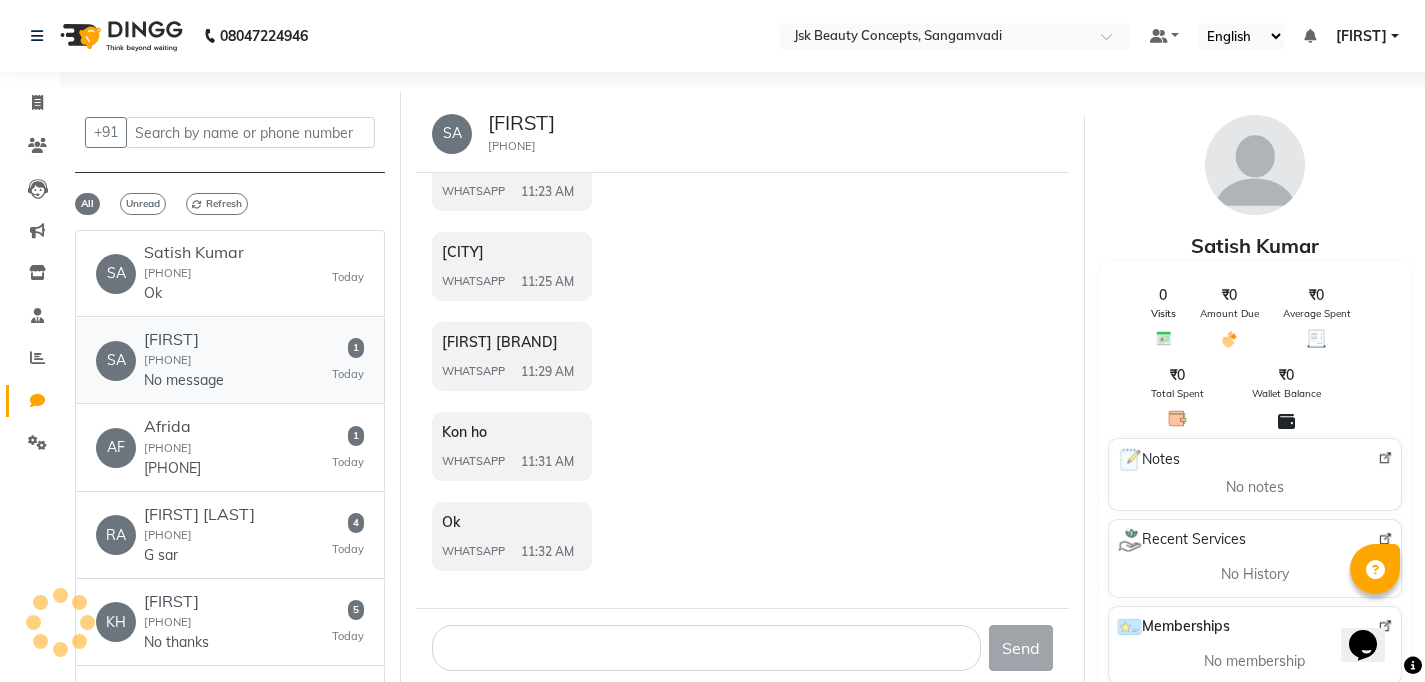 scroll, scrollTop: 0, scrollLeft: 0, axis: both 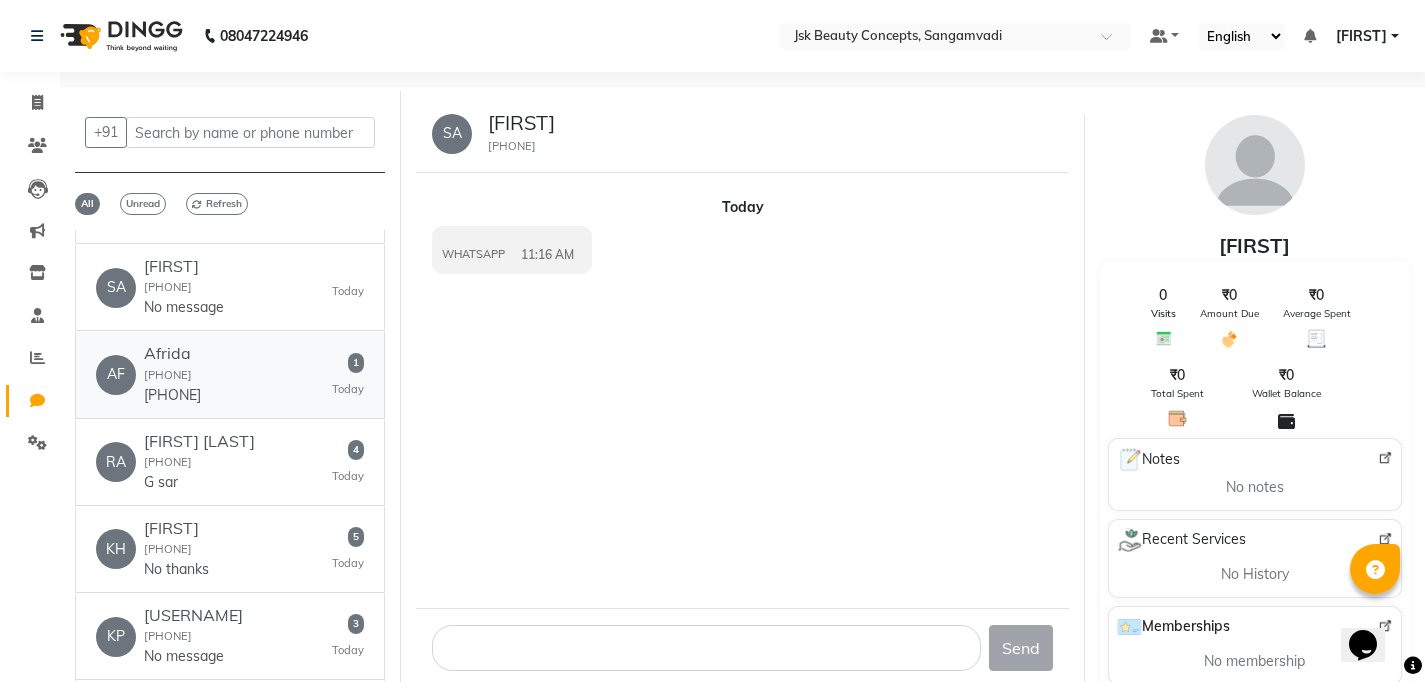 click on "Afrida" 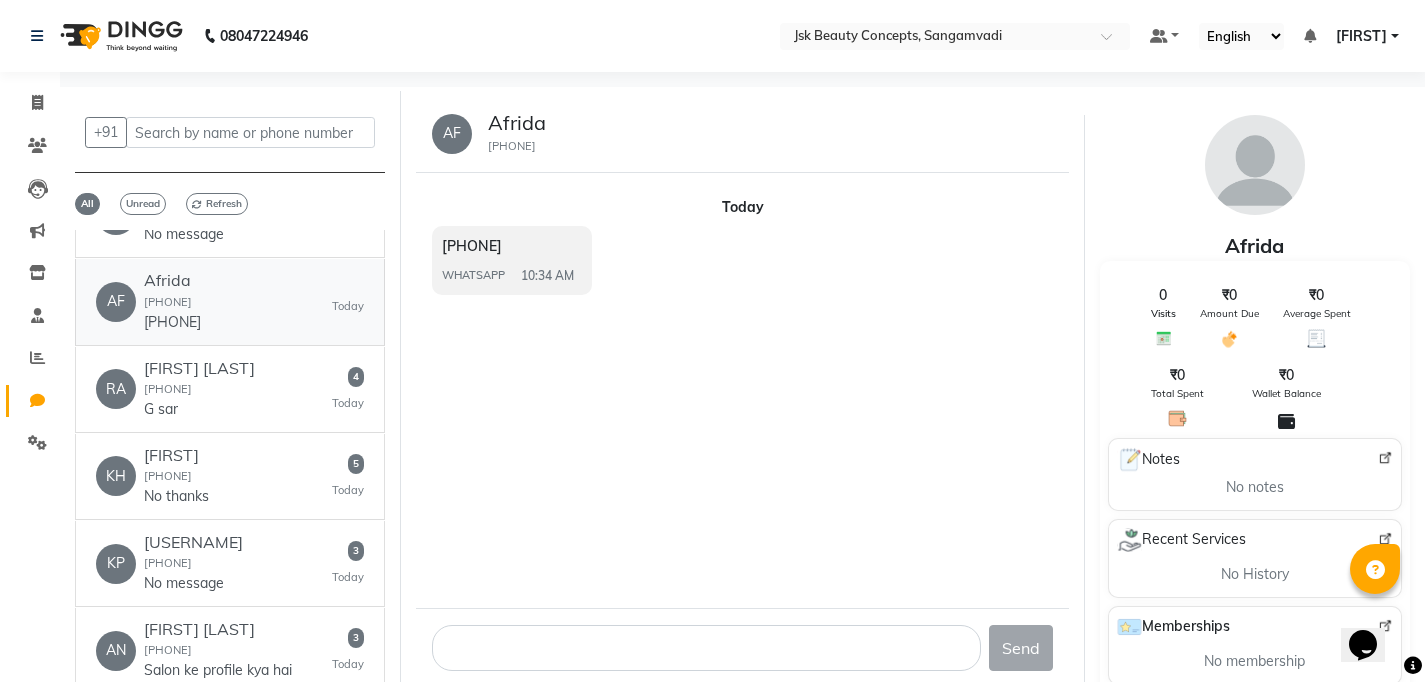 scroll, scrollTop: 144, scrollLeft: 0, axis: vertical 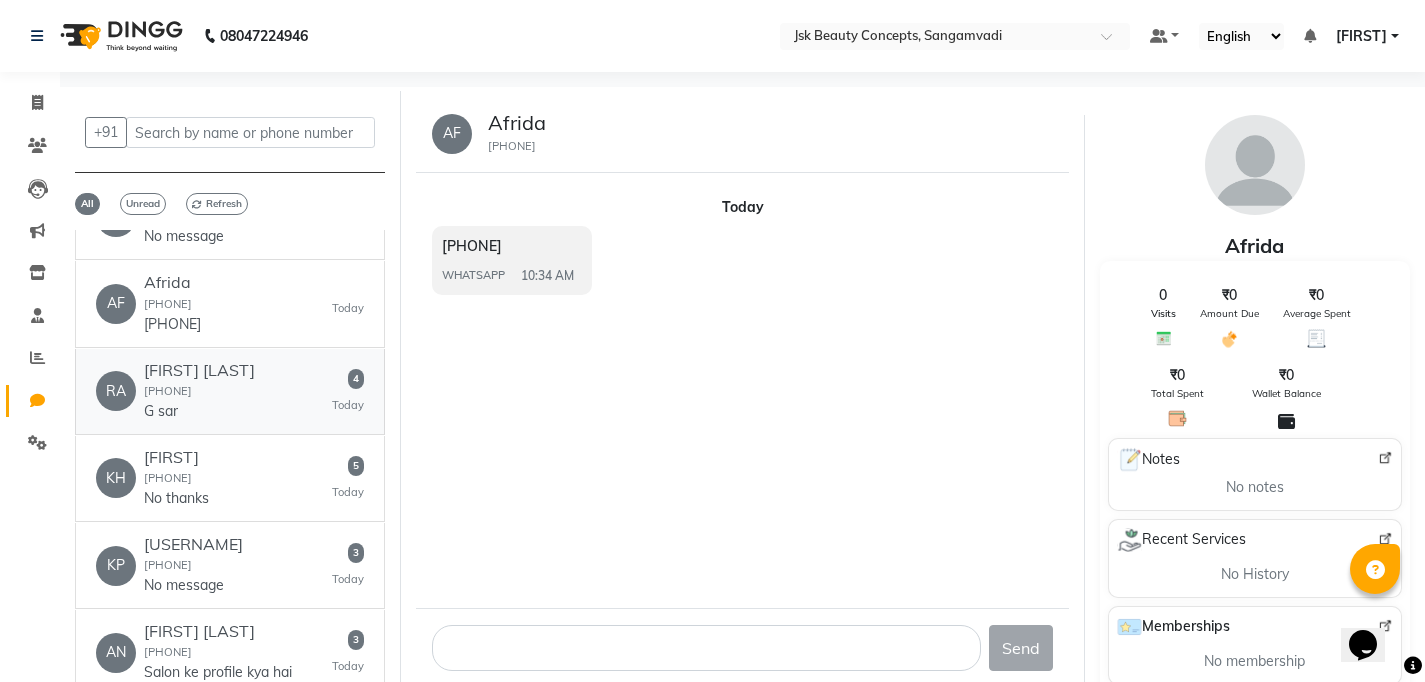 click on "[FIRST] [LAST]" 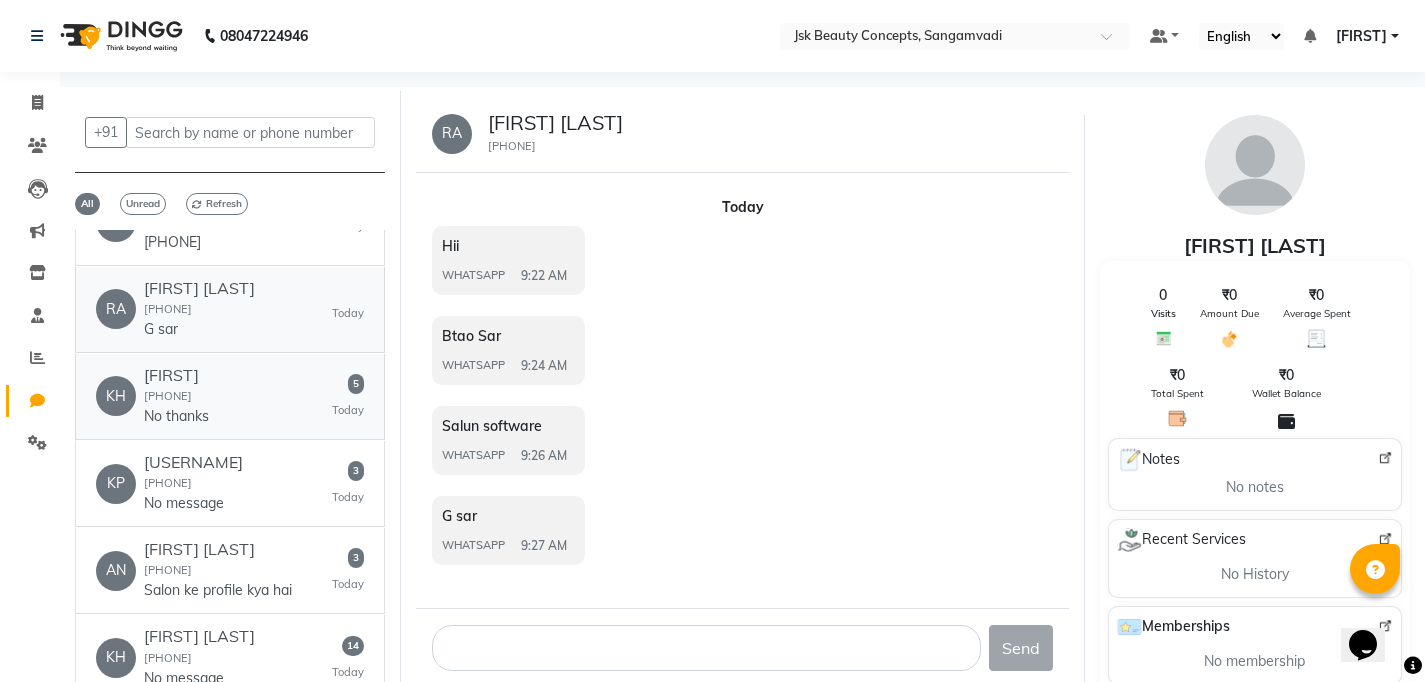 scroll, scrollTop: 225, scrollLeft: 0, axis: vertical 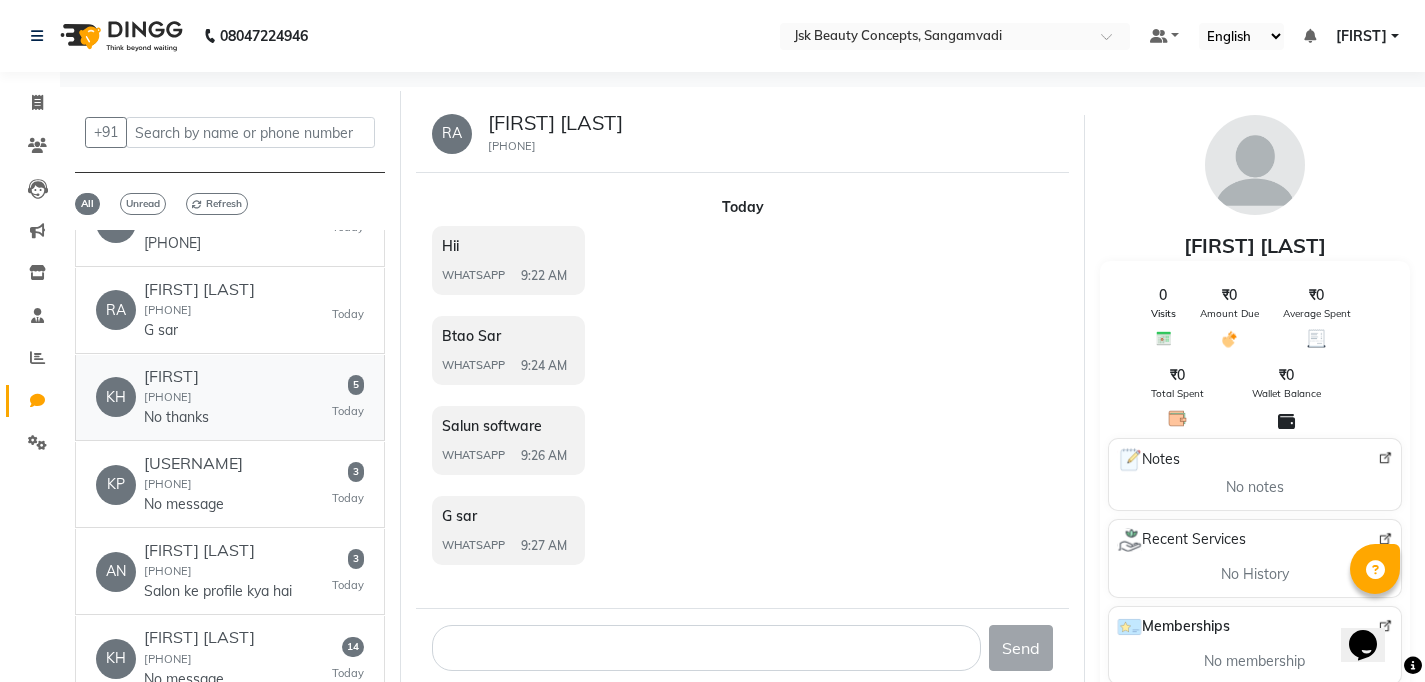 click on "No thanks" 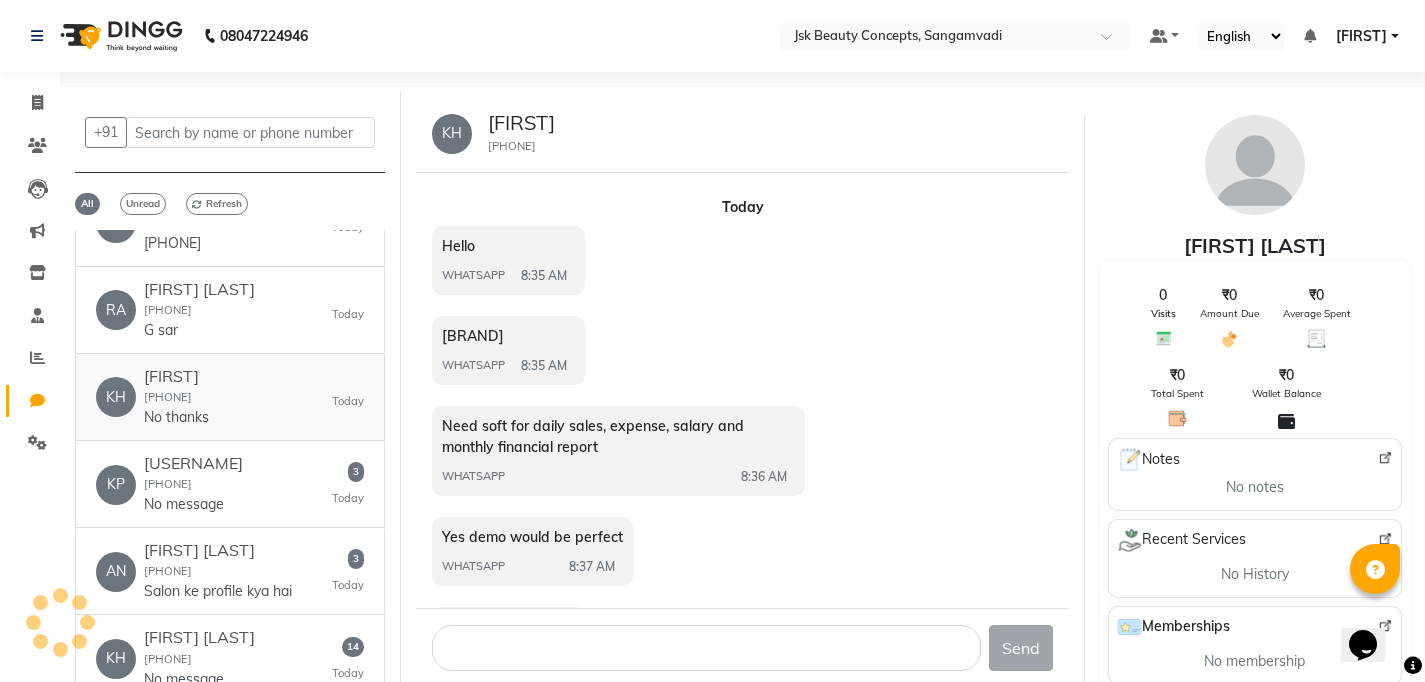 scroll, scrollTop: 73, scrollLeft: 0, axis: vertical 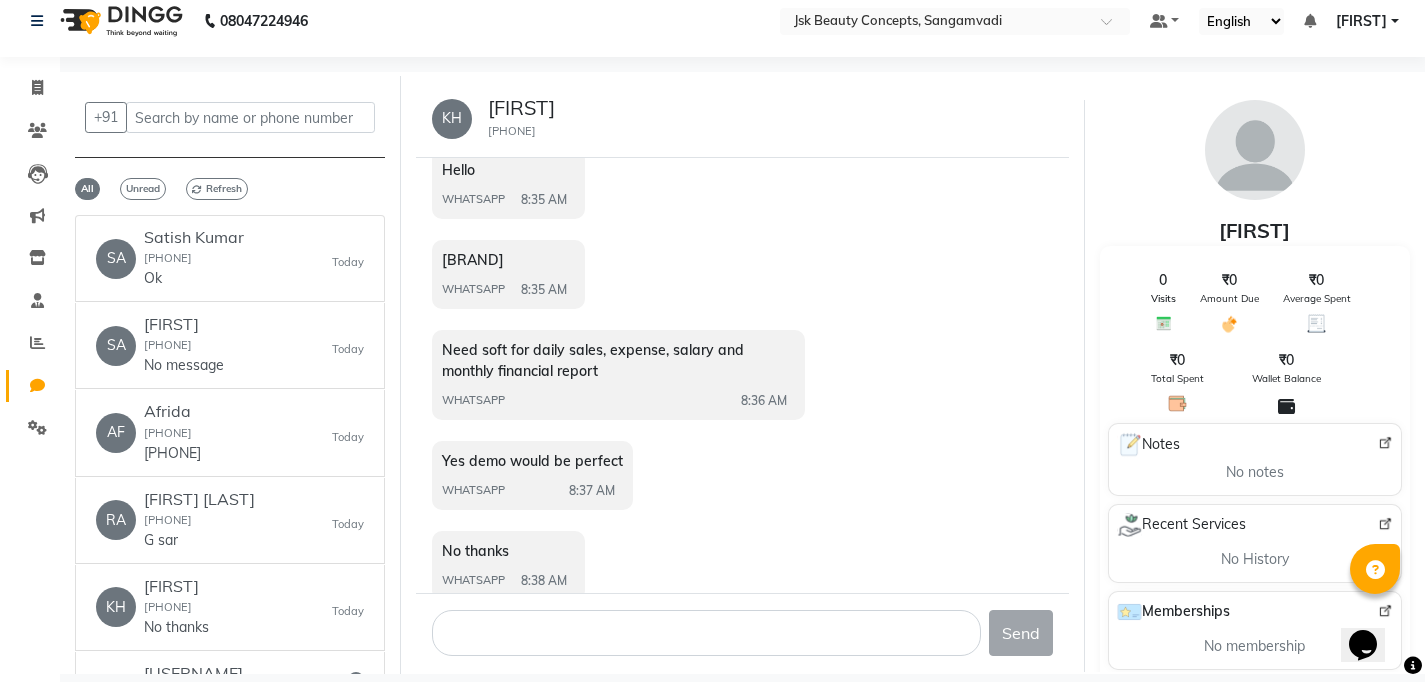 drag, startPoint x: 441, startPoint y: 259, endPoint x: 601, endPoint y: 259, distance: 160 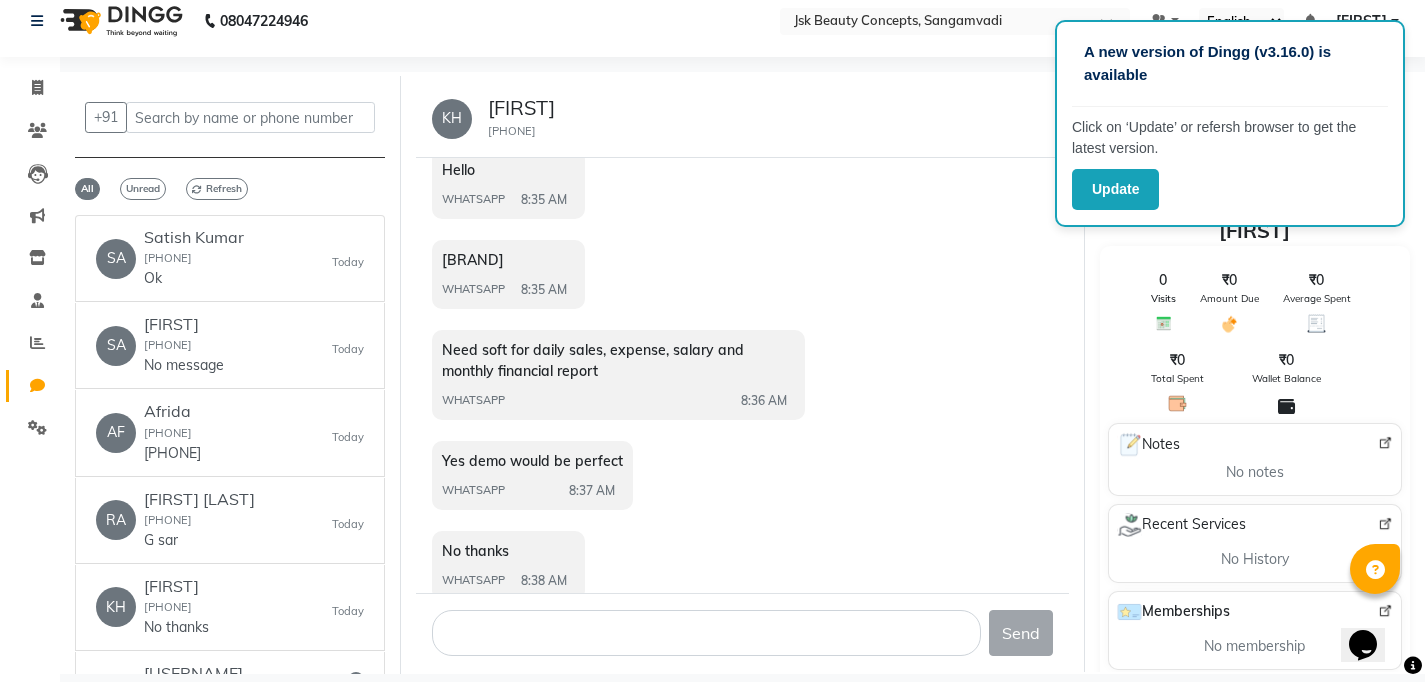 click on "KH  [LAST] [PHONE]" 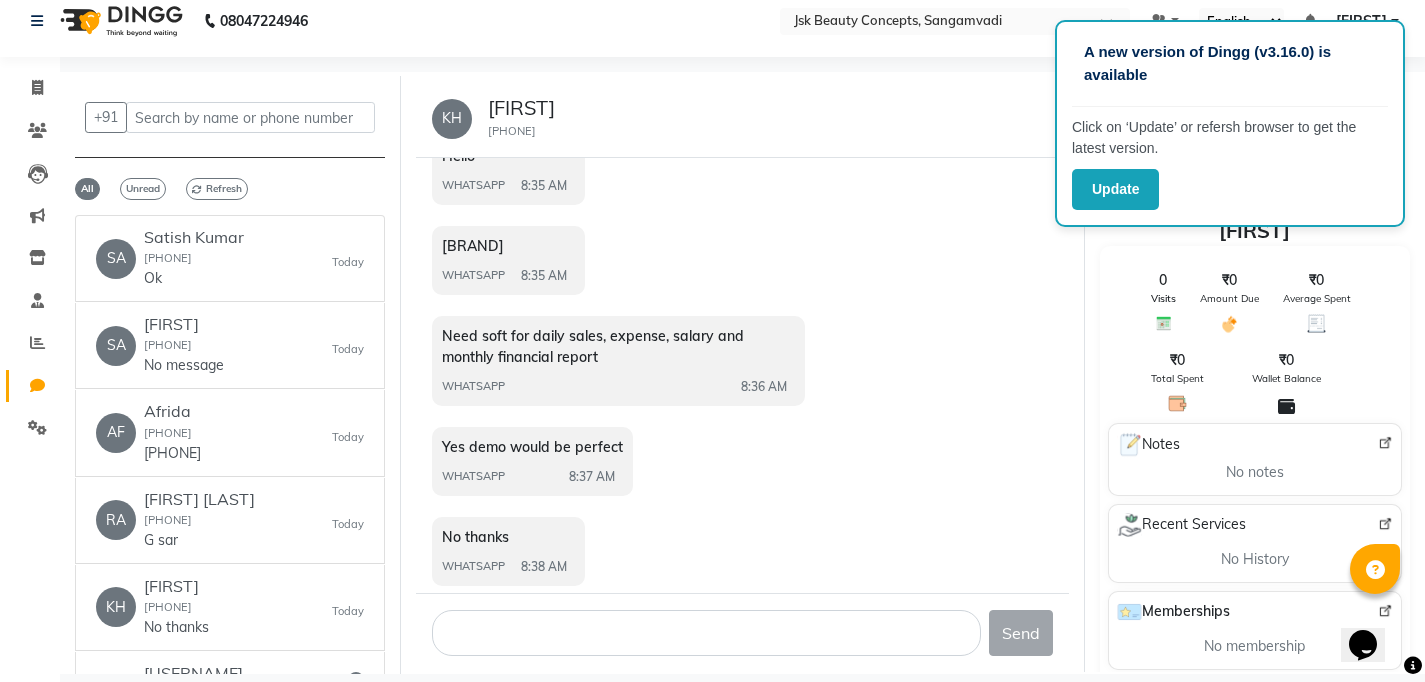 scroll, scrollTop: 80, scrollLeft: 0, axis: vertical 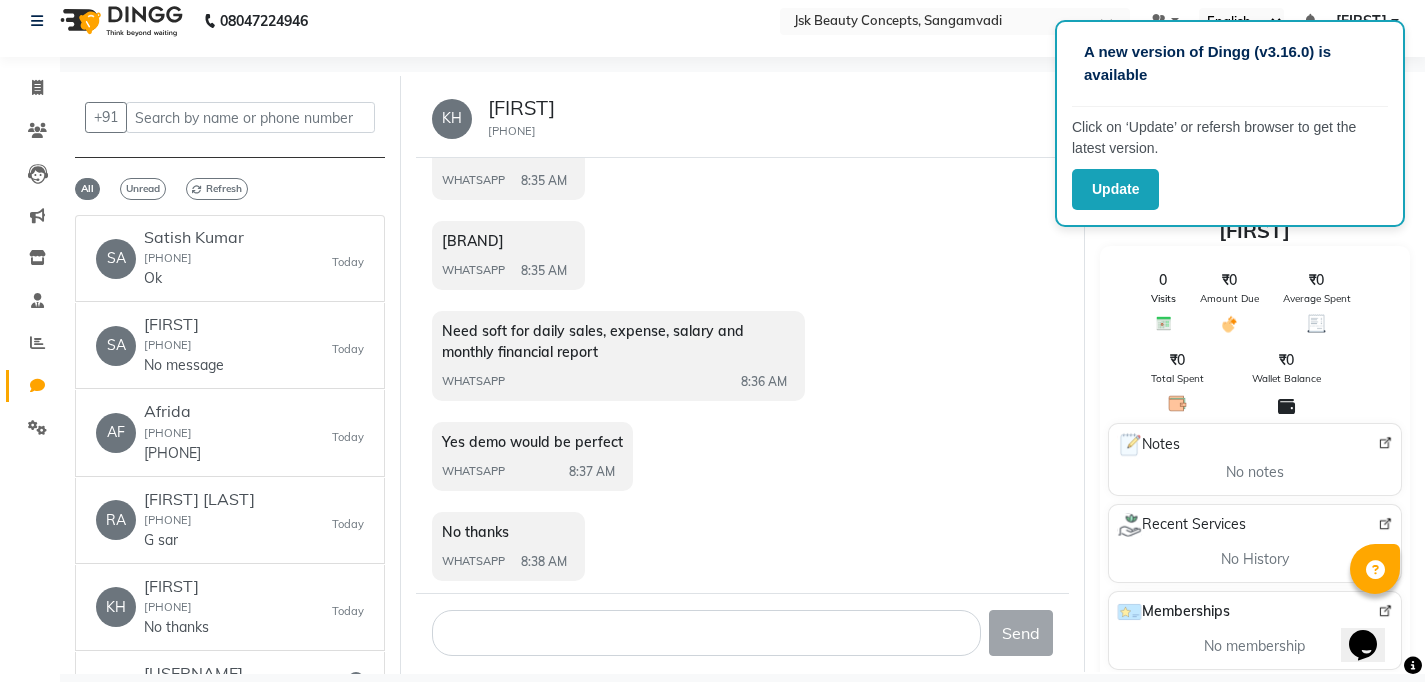 drag, startPoint x: 487, startPoint y: 129, endPoint x: 641, endPoint y: 129, distance: 154 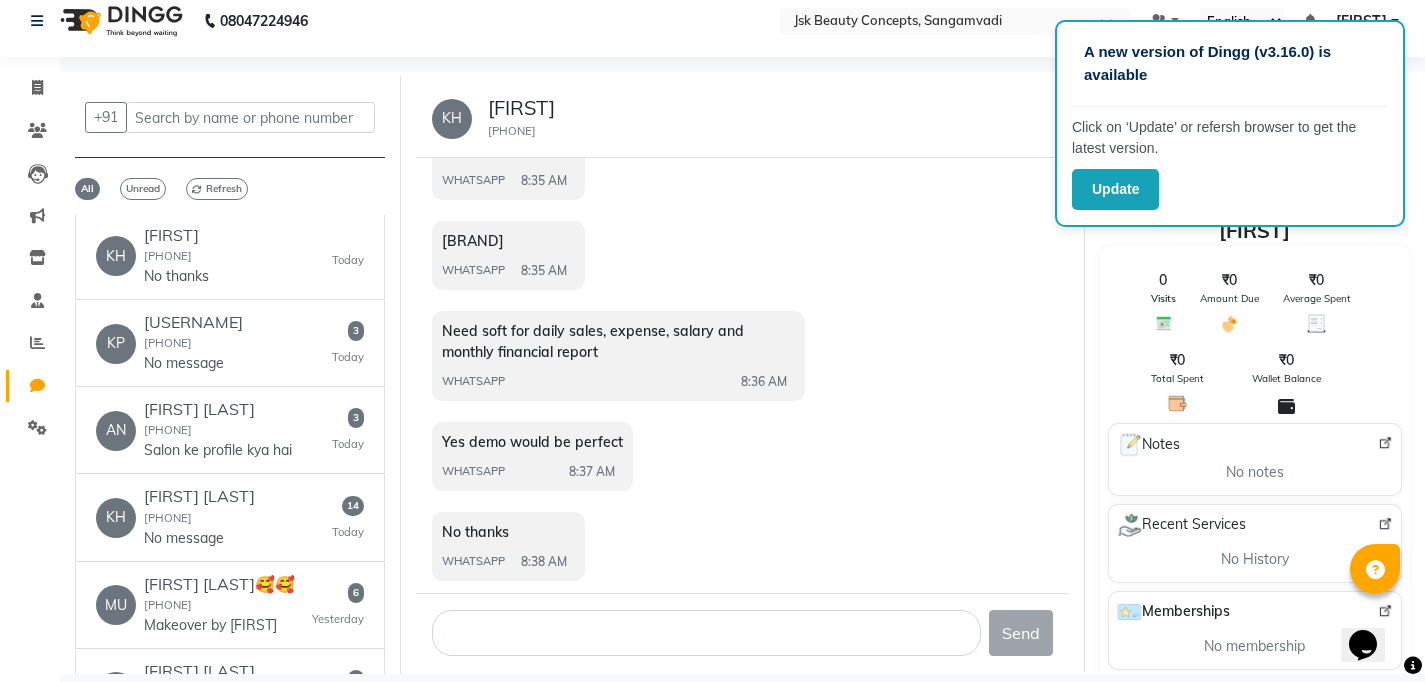 scroll, scrollTop: 292, scrollLeft: 0, axis: vertical 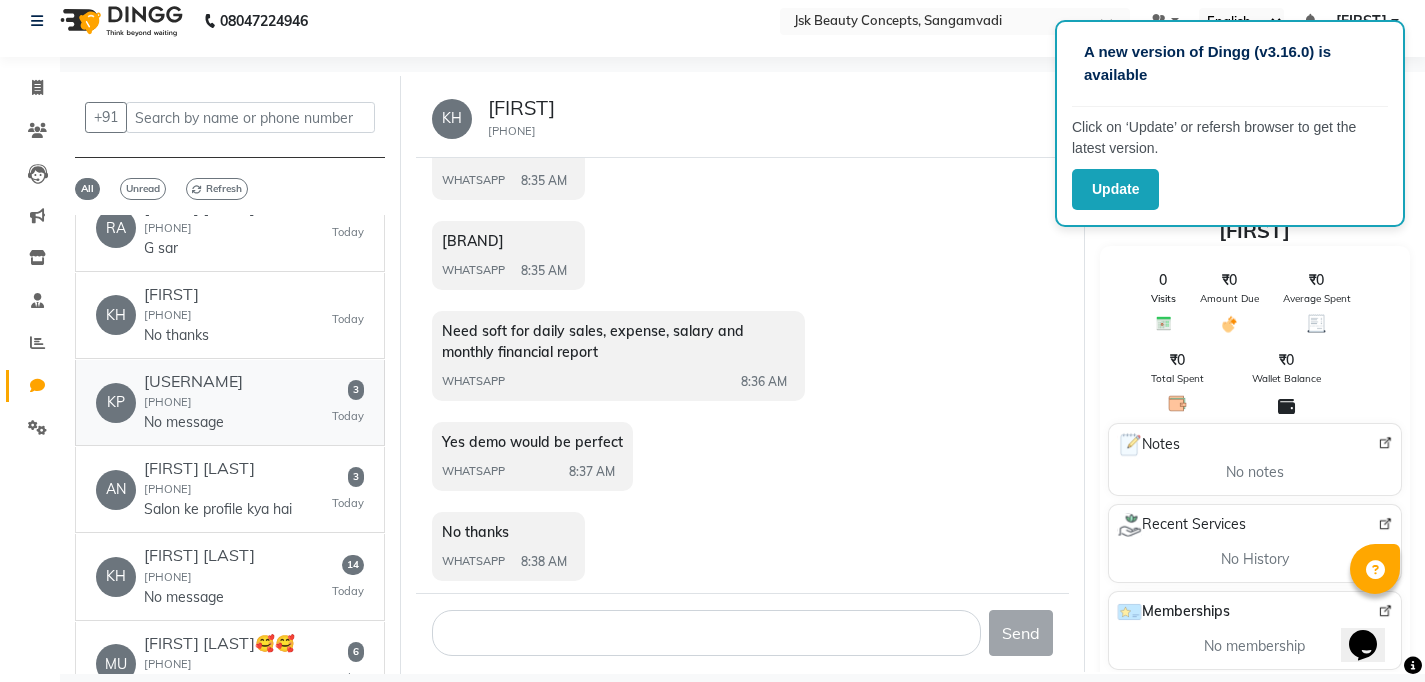 click on "[USERNAME]" 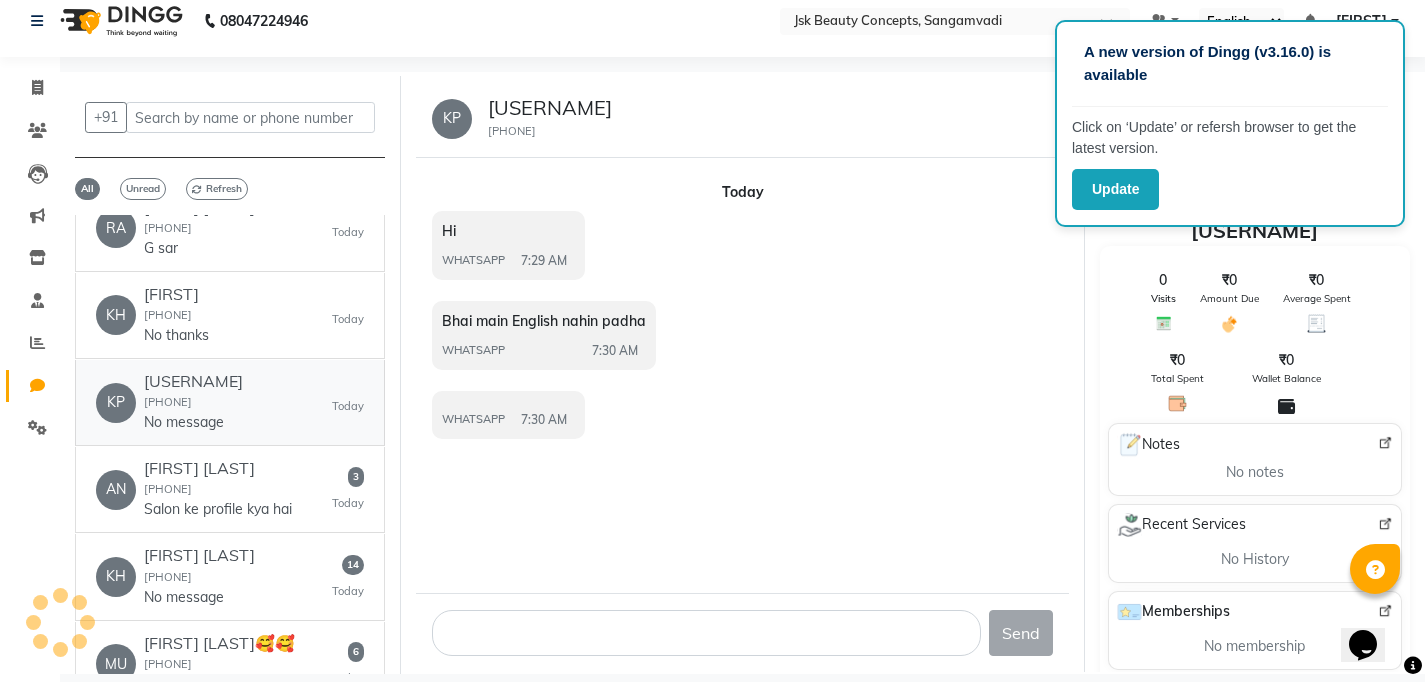 scroll, scrollTop: 0, scrollLeft: 0, axis: both 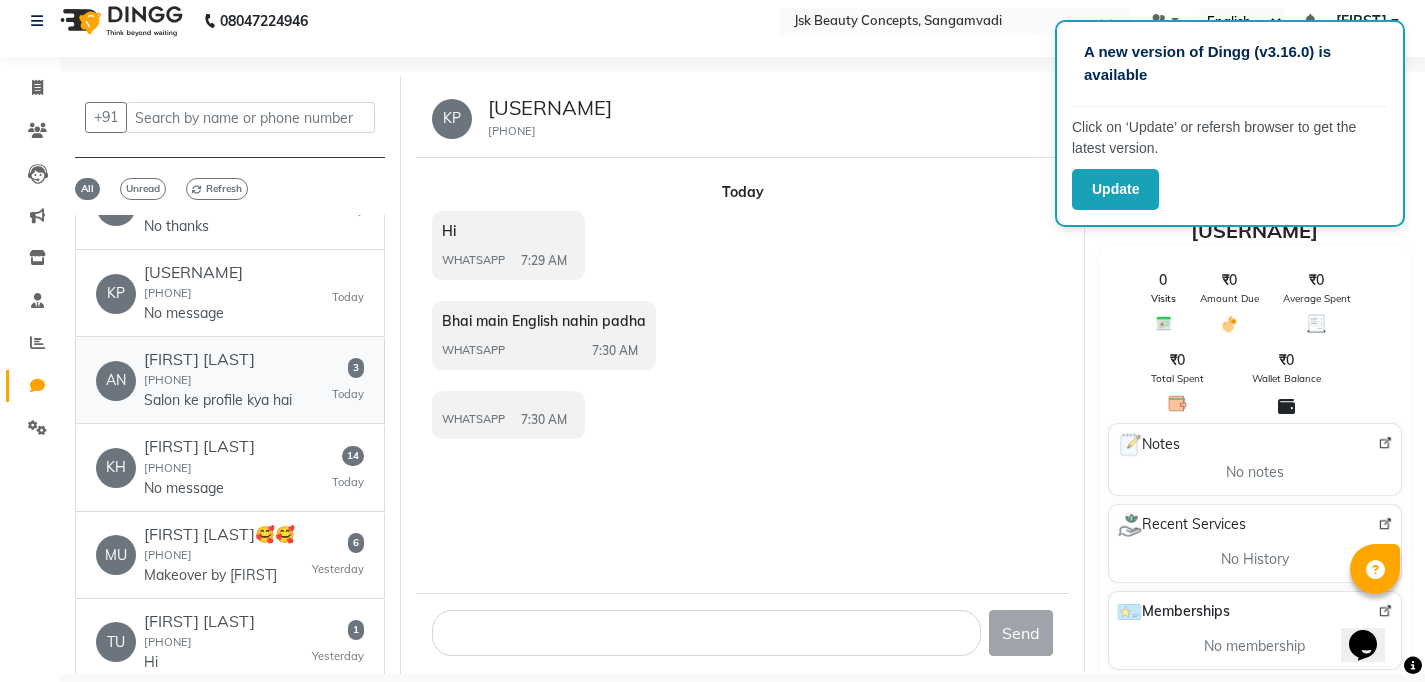 click on "Salon ke profile kya hai" 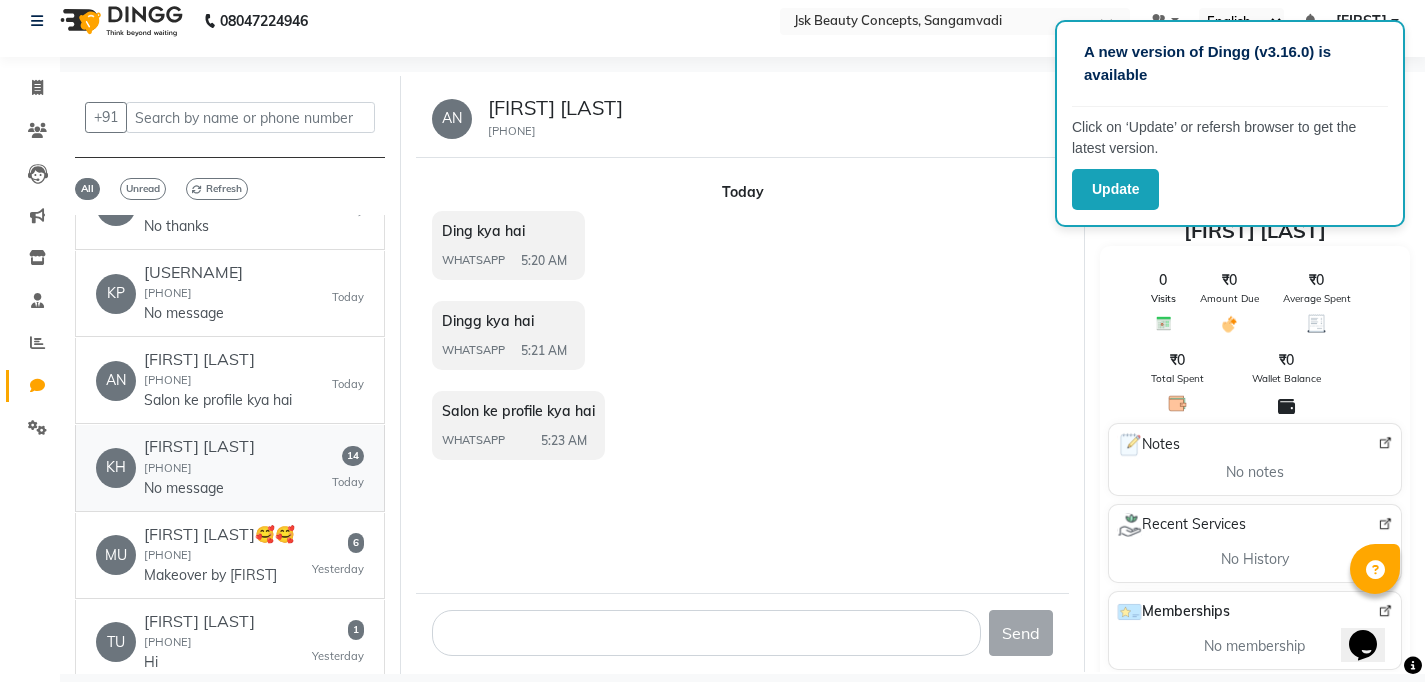 click on "[FIRST] [LAST]  [PHONE]  No message" 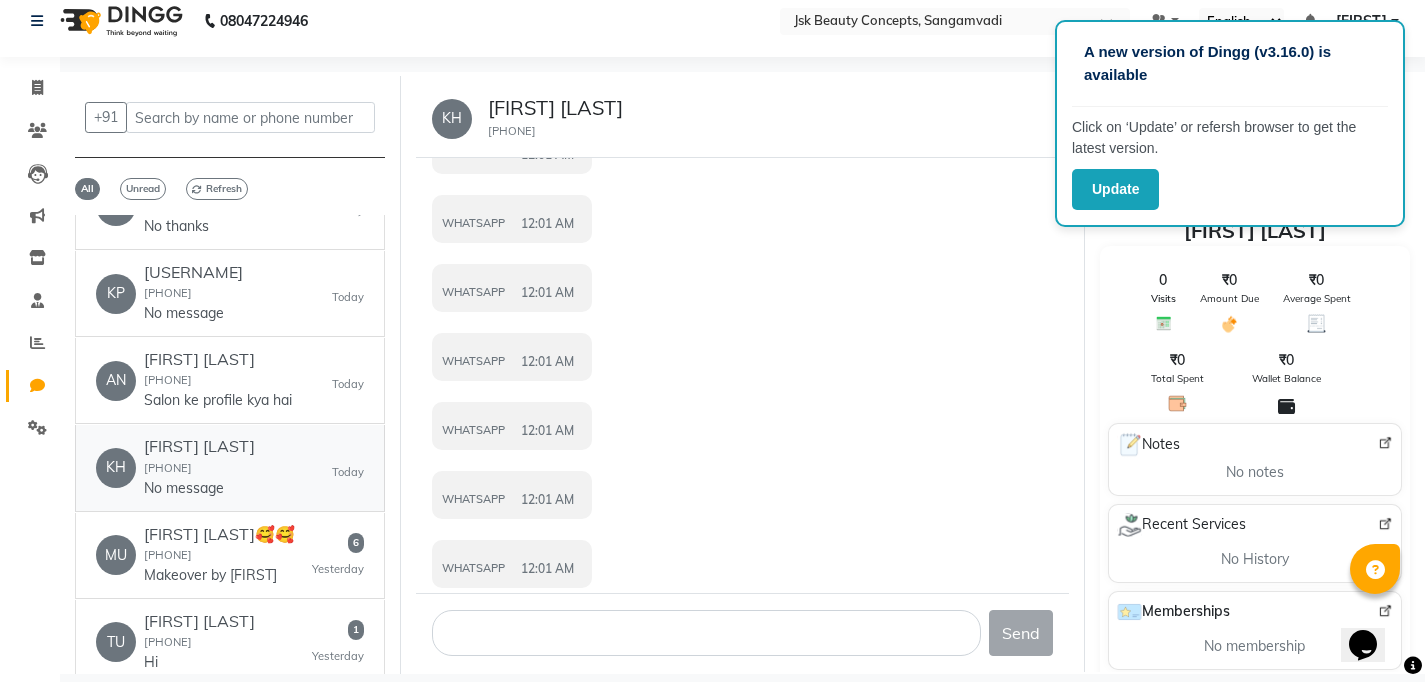 scroll, scrollTop: 2043, scrollLeft: 0, axis: vertical 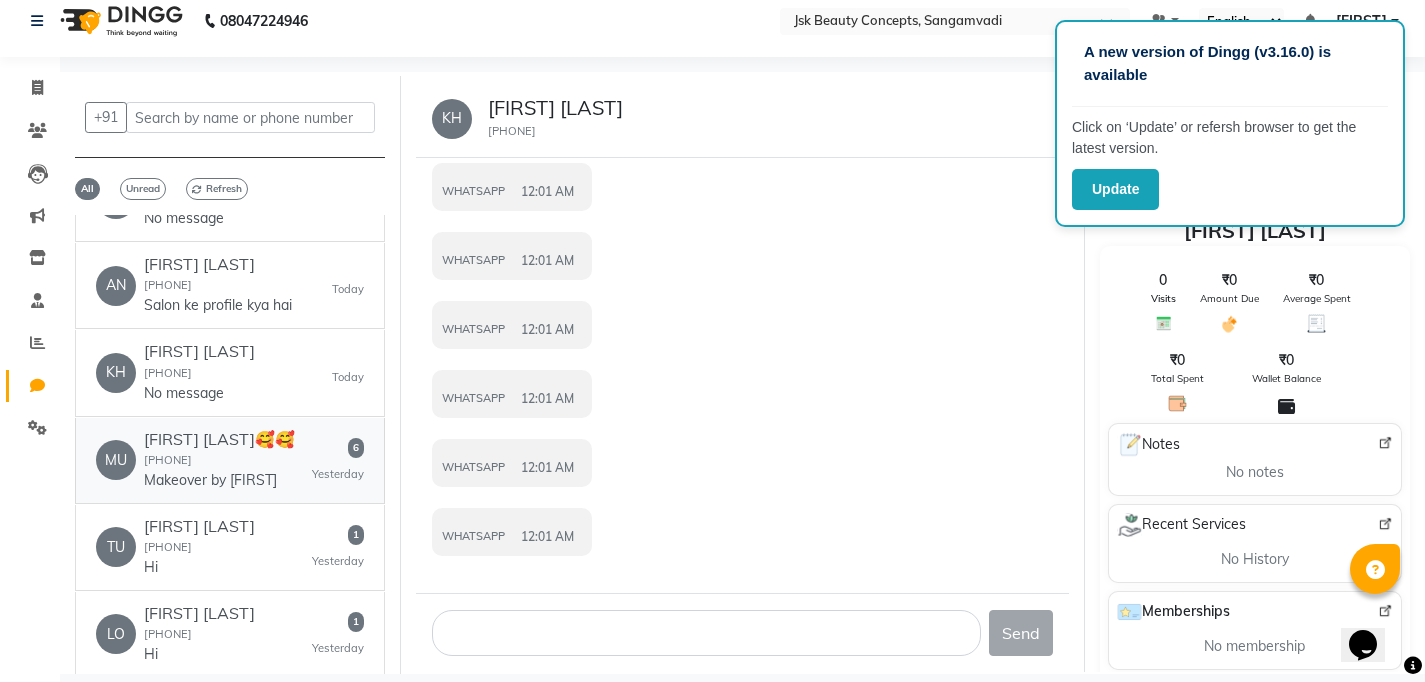 click on "[FIRST] [LAST]🥰🥰  [PHONE]  Makeover by [FIRST]" 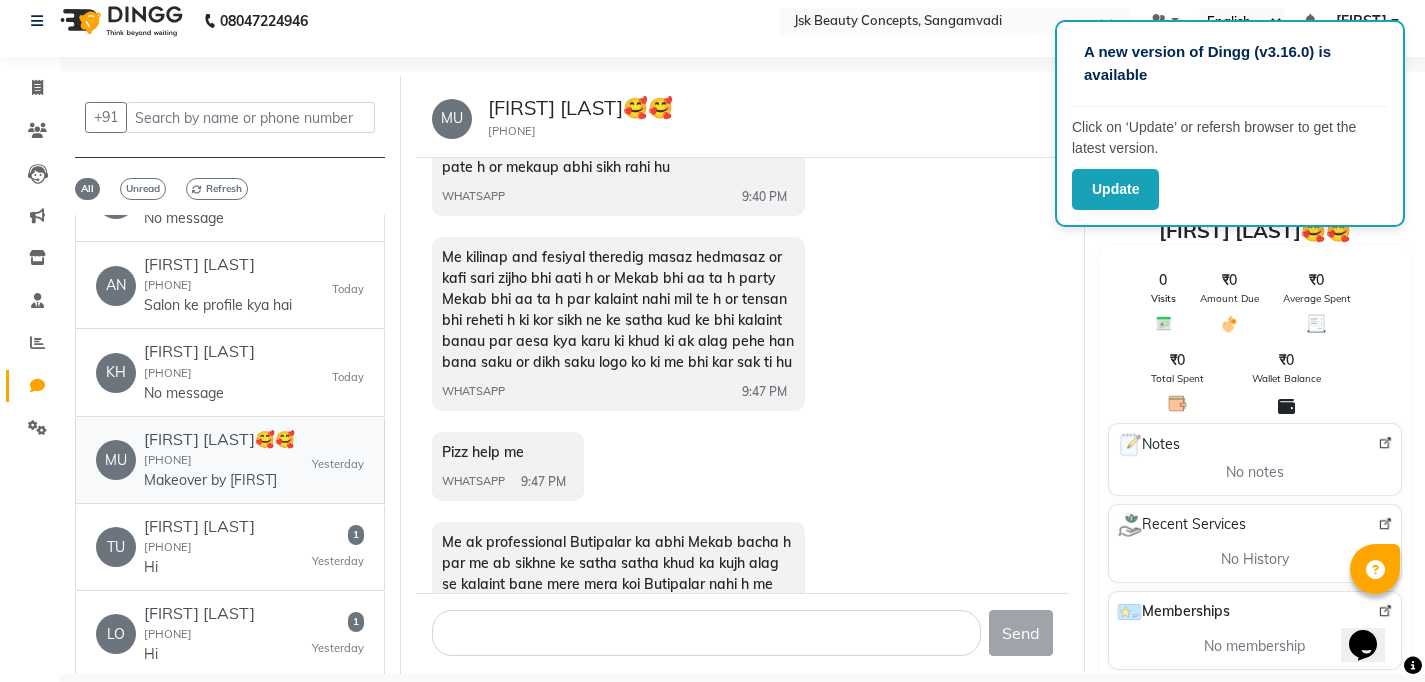 scroll, scrollTop: 405, scrollLeft: 0, axis: vertical 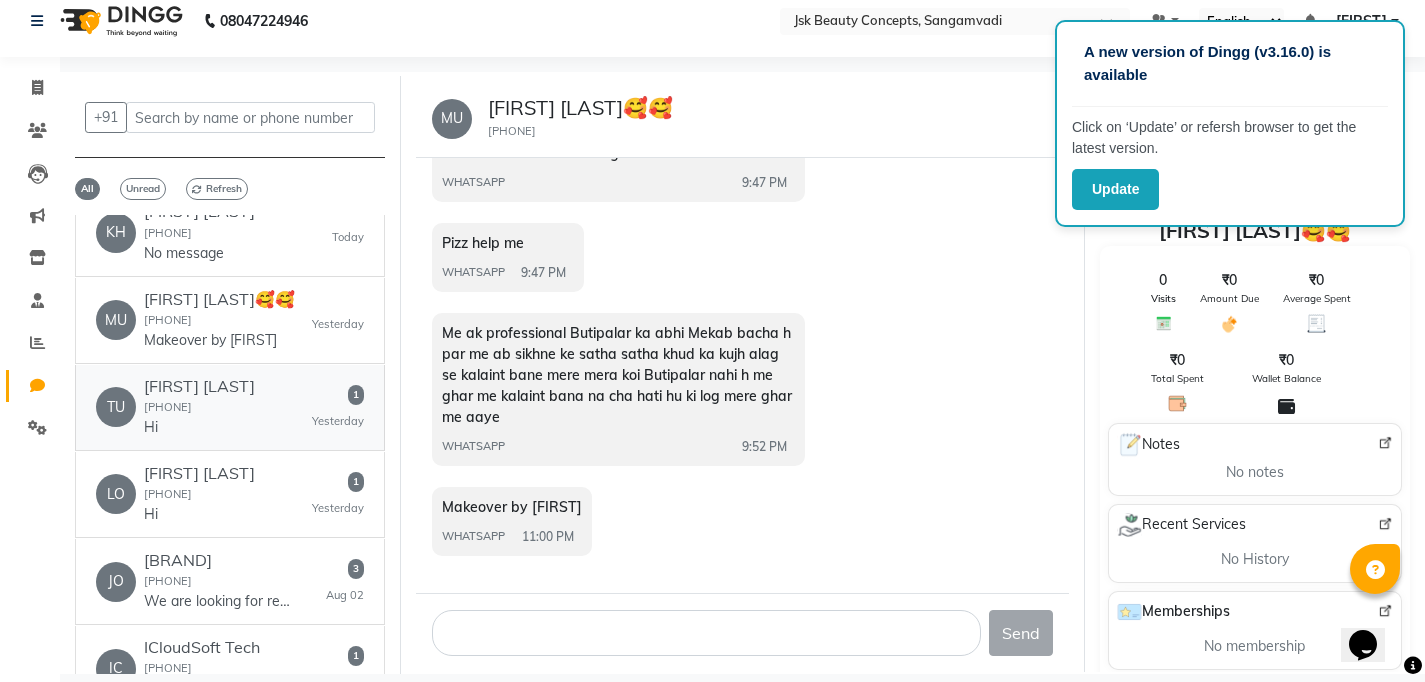 click on "[PHONE]" 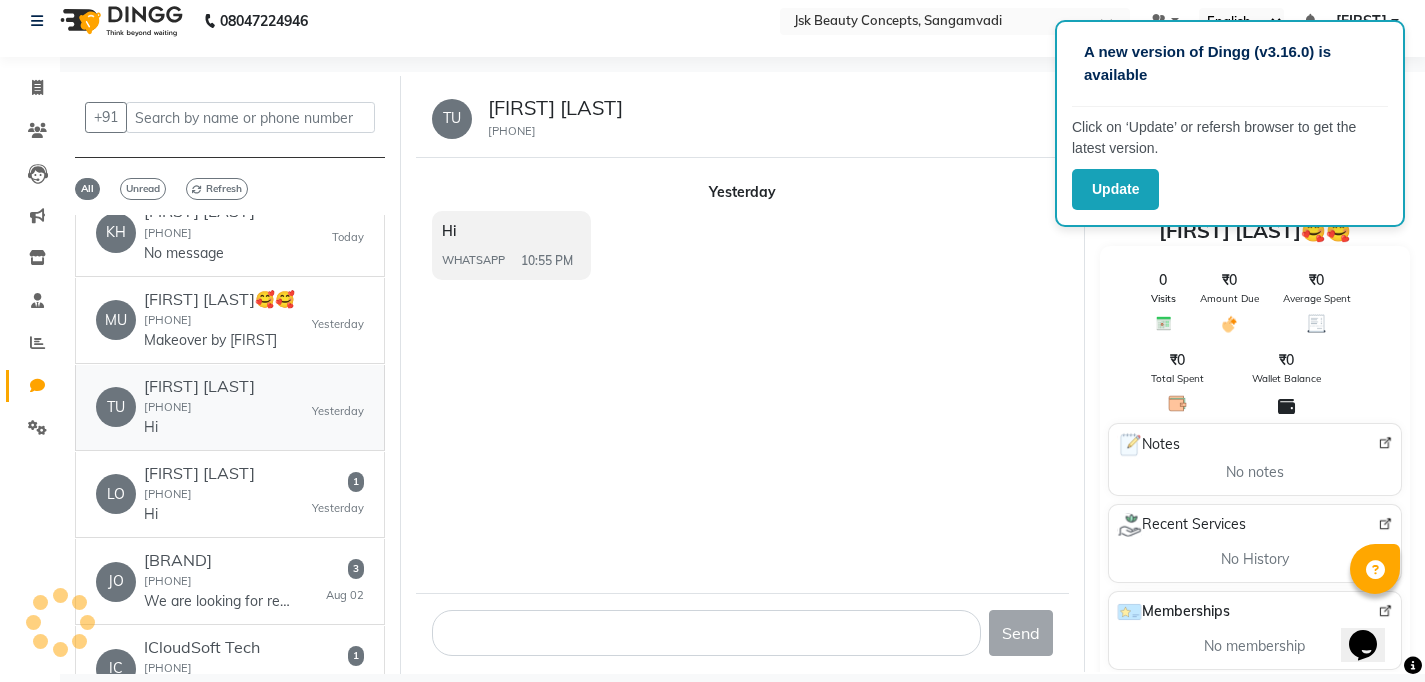 scroll, scrollTop: 0, scrollLeft: 0, axis: both 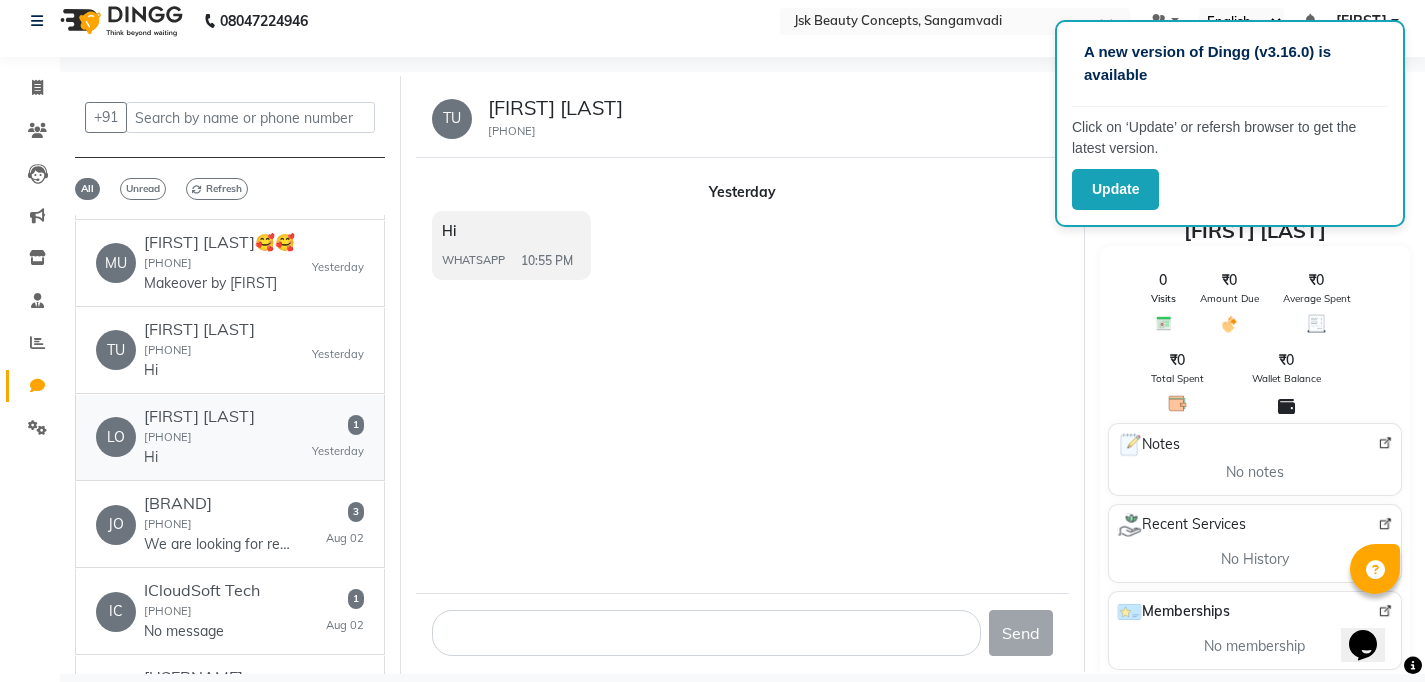 click on "[PHONE]" 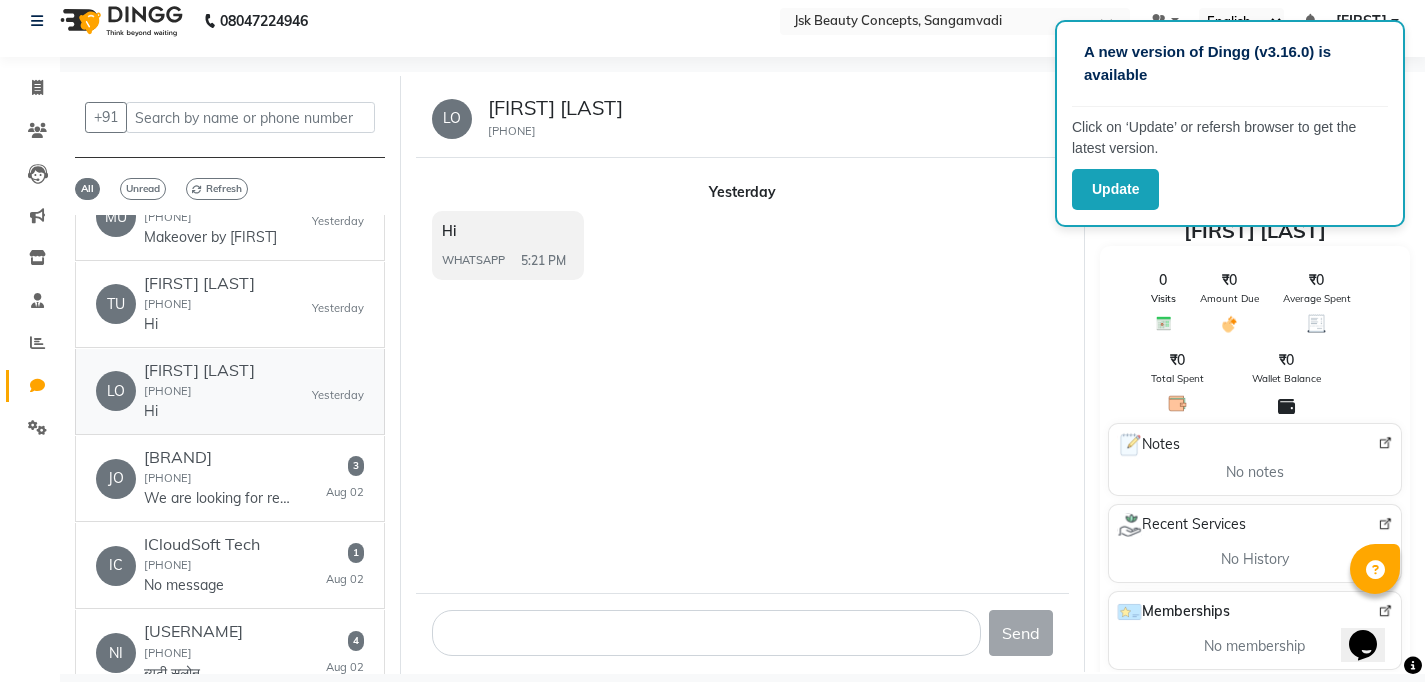 scroll, scrollTop: 744, scrollLeft: 0, axis: vertical 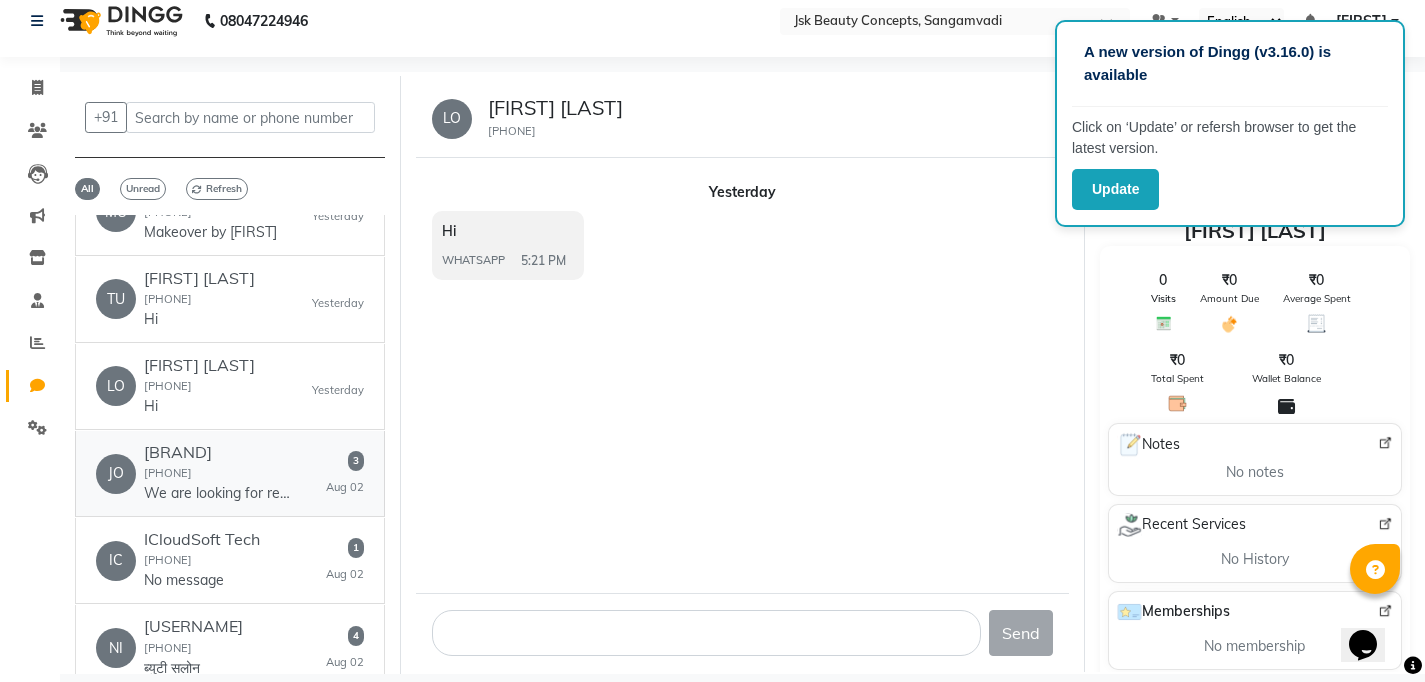 click on "[PHONE]" 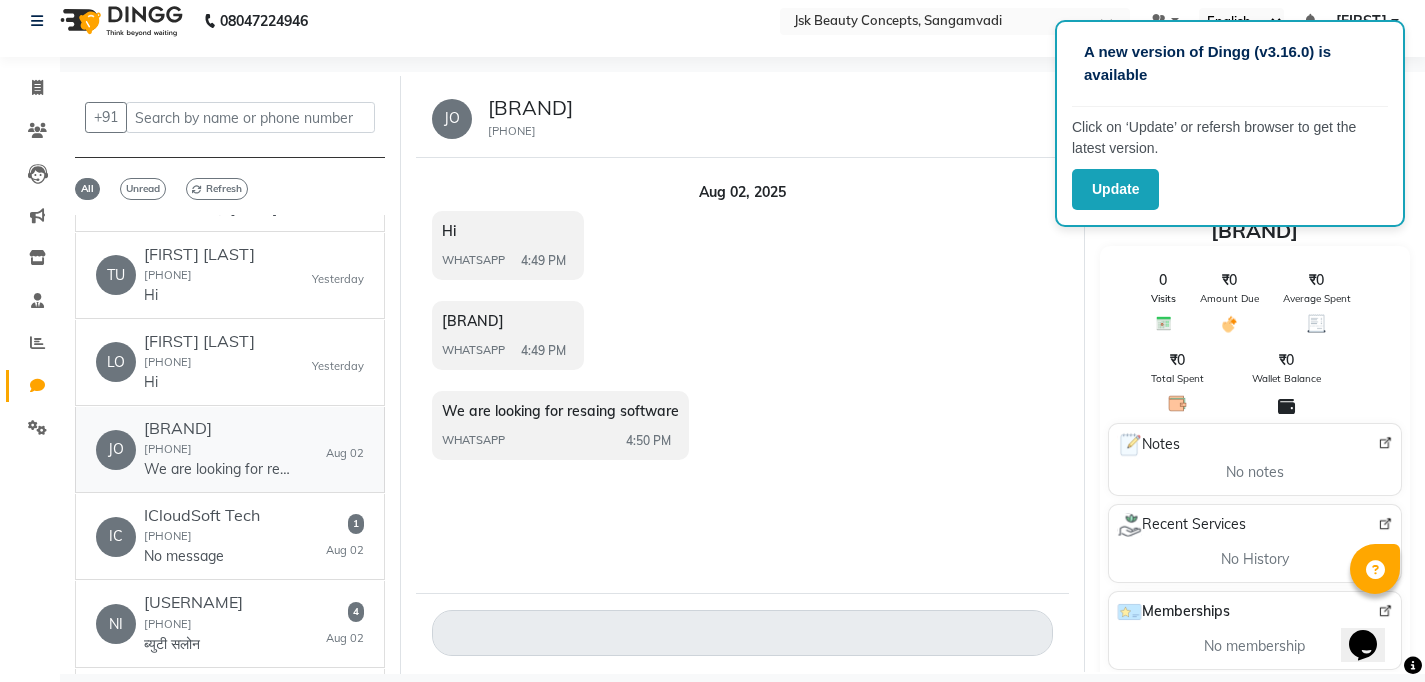 scroll, scrollTop: 826, scrollLeft: 0, axis: vertical 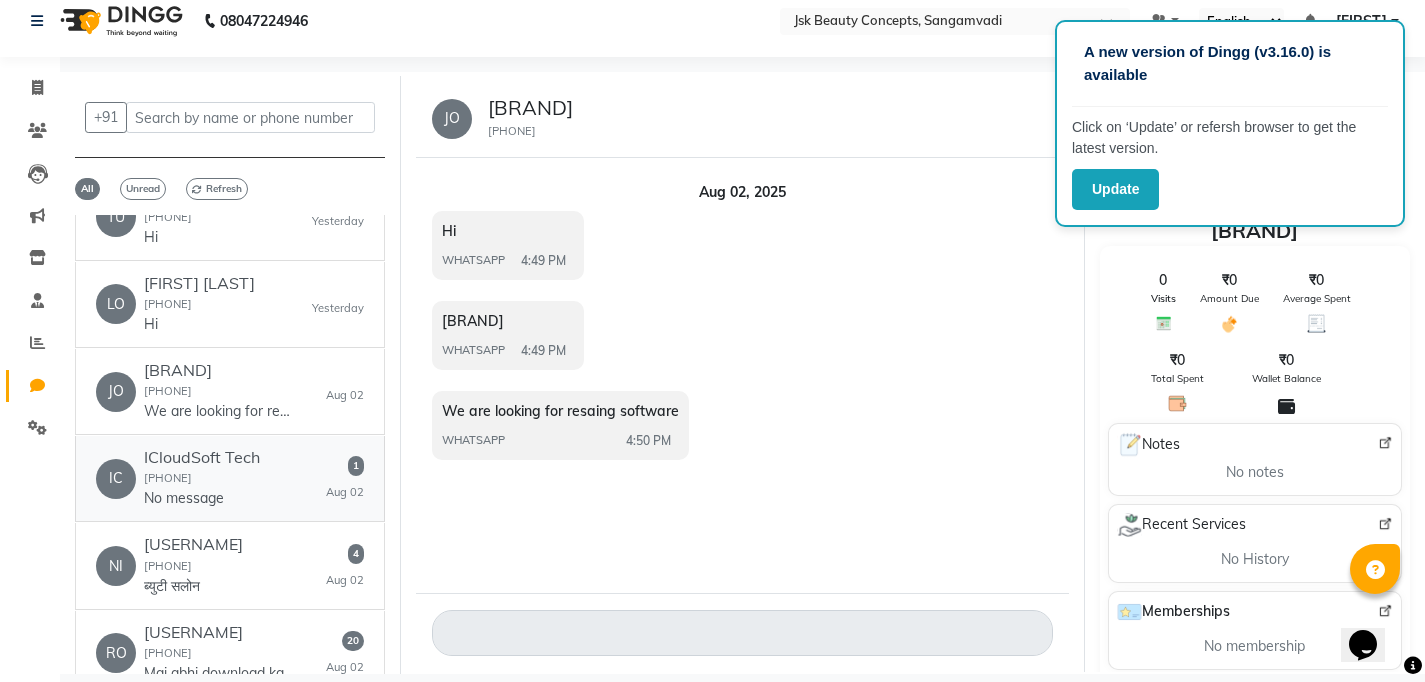 click on "[INITIALS] [BRAND] [BRAND]  [PHONE]  No message   1   [MONTH] [DAY]" 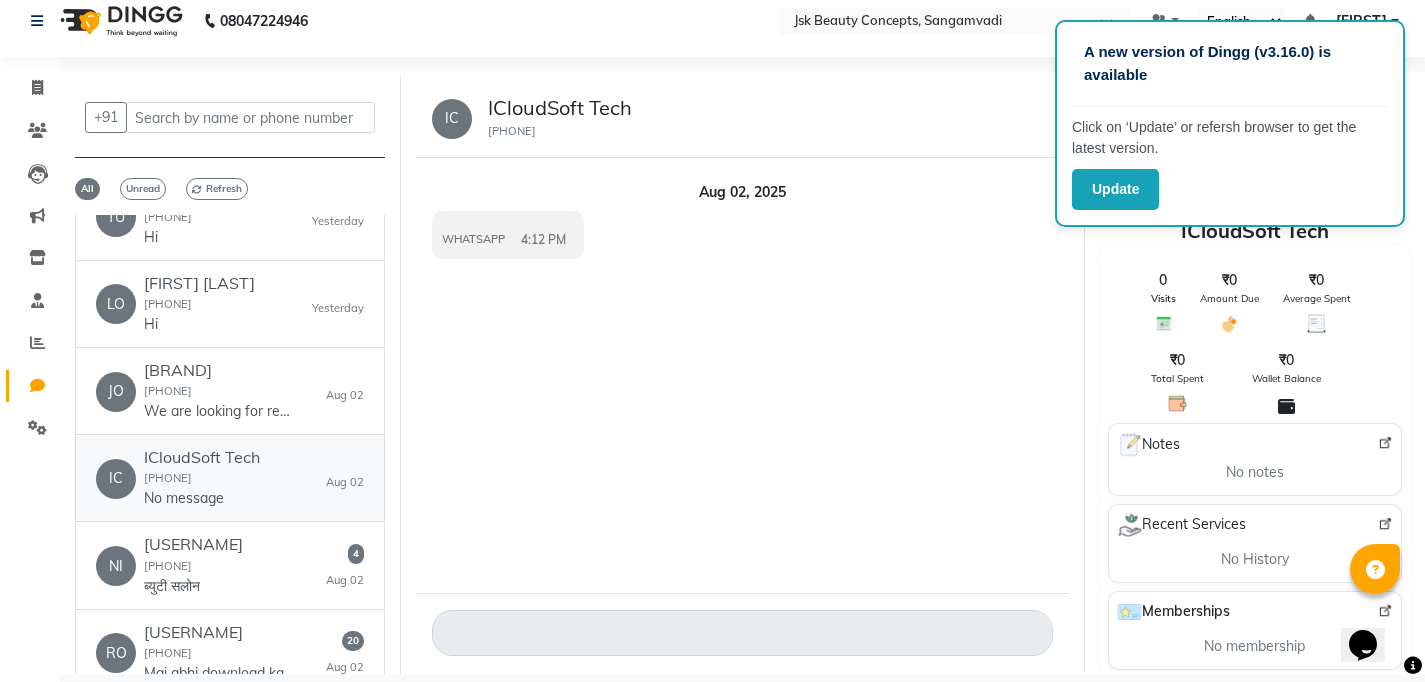 scroll, scrollTop: 897, scrollLeft: 0, axis: vertical 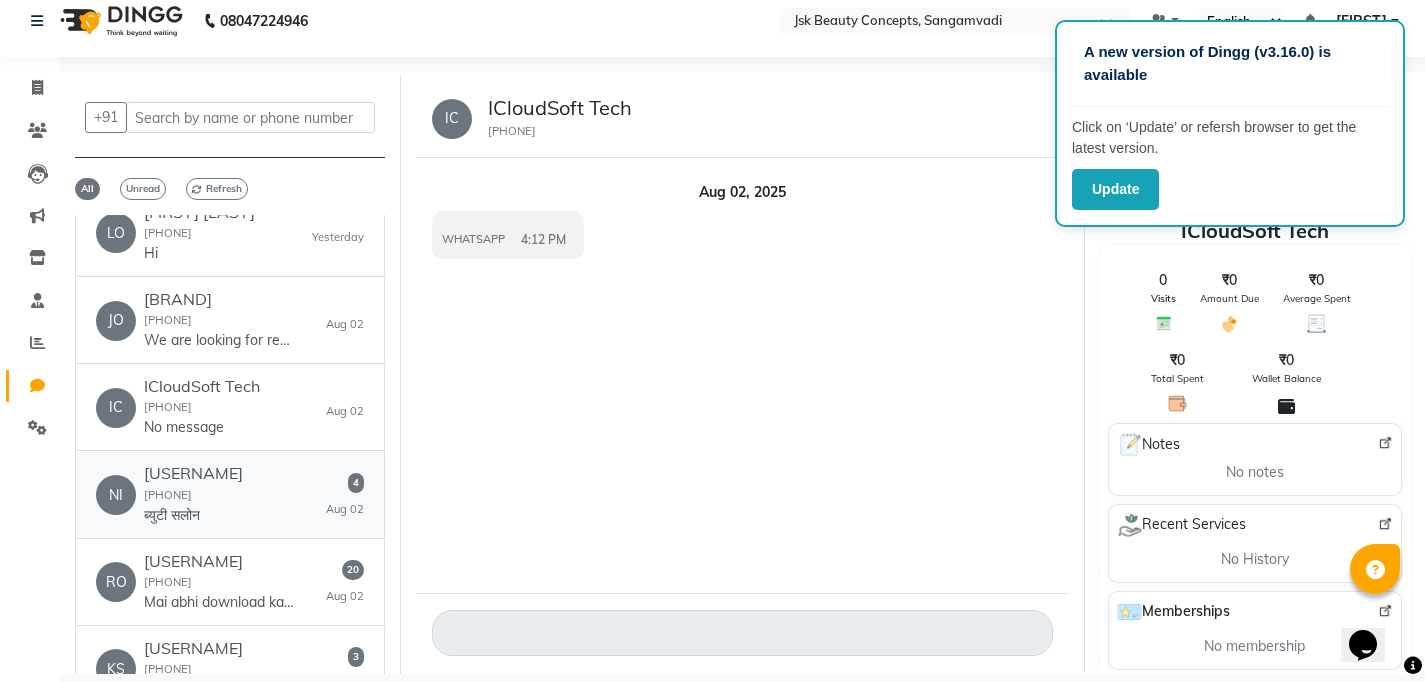 click on "[USERNAME]" 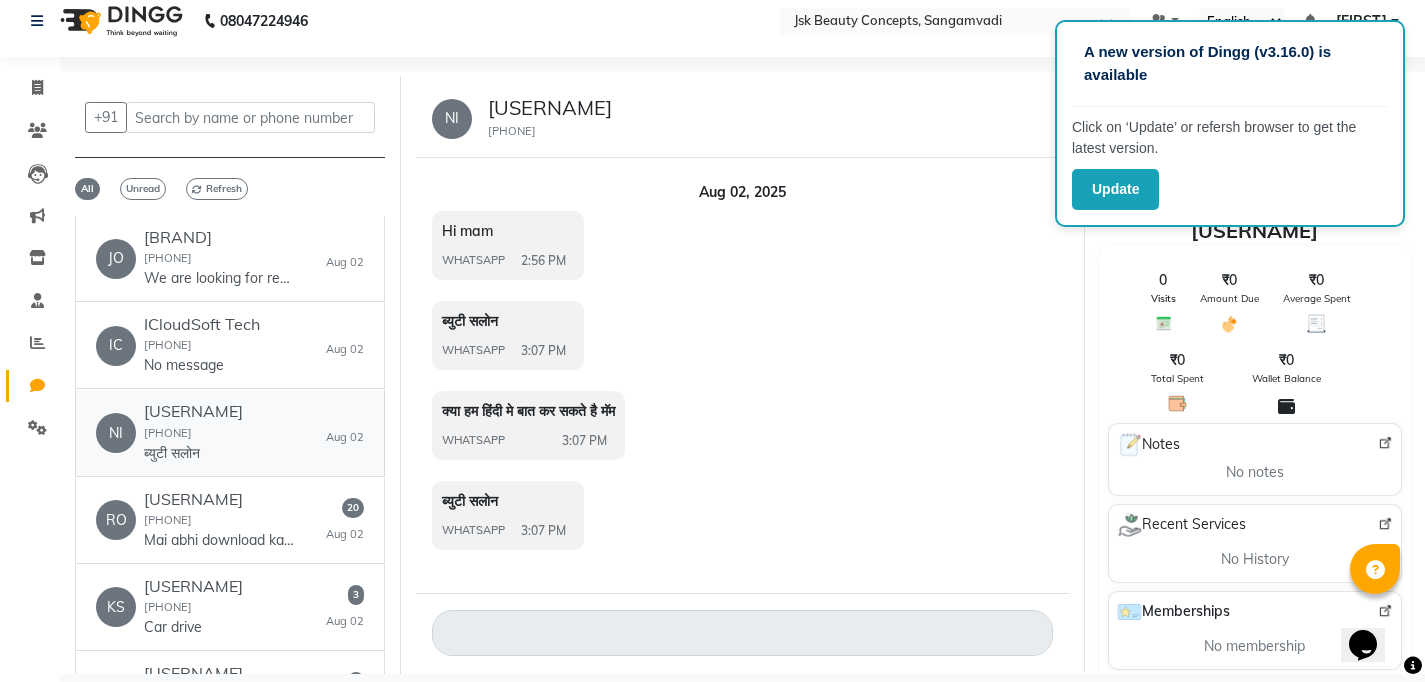 scroll, scrollTop: 969, scrollLeft: 0, axis: vertical 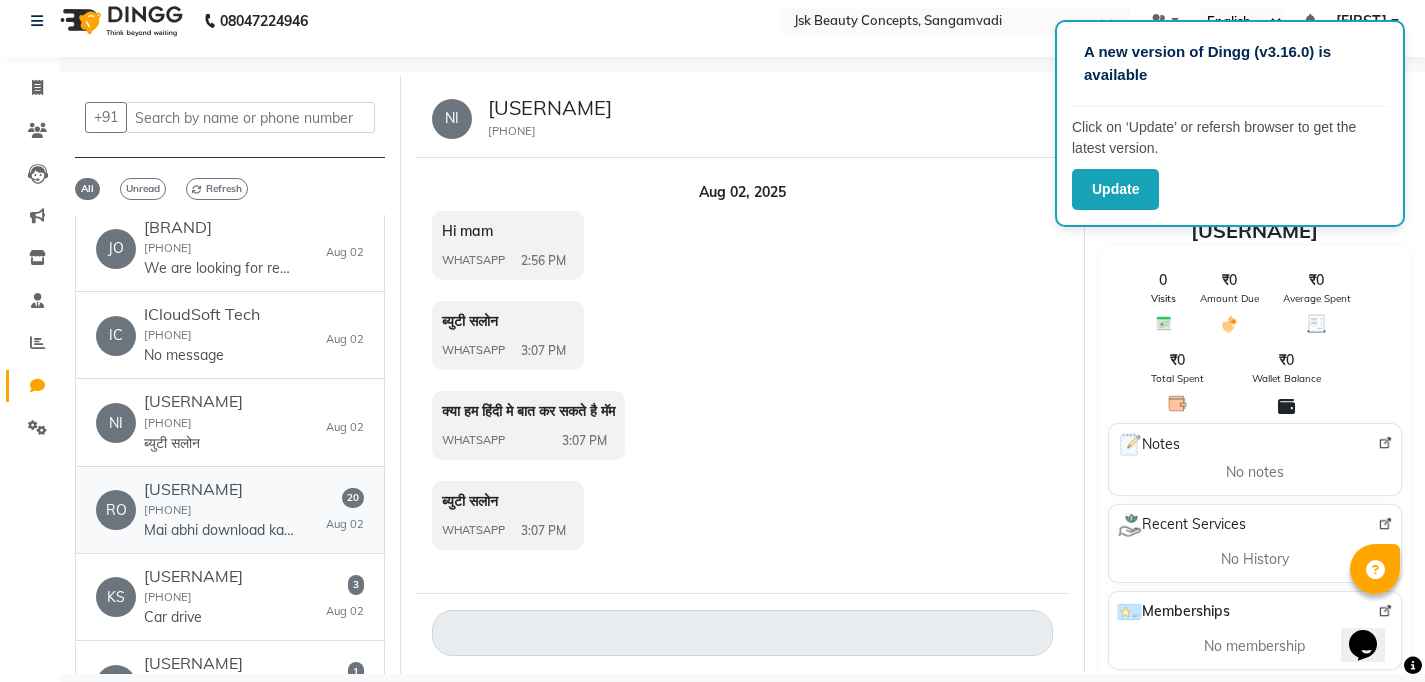 click on "[FIRST] [USERNAME]  [PHONE]  Mai abhi download karta hu dingg app" 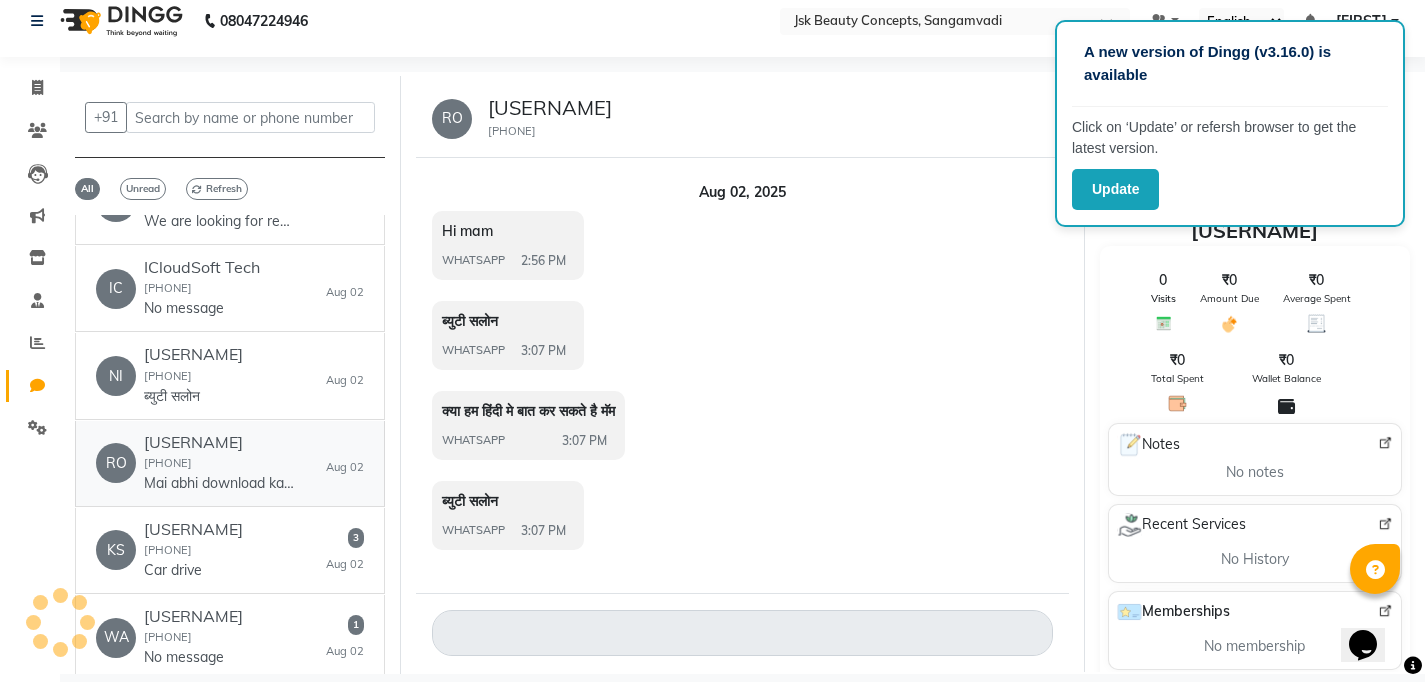 scroll, scrollTop: 1032, scrollLeft: 0, axis: vertical 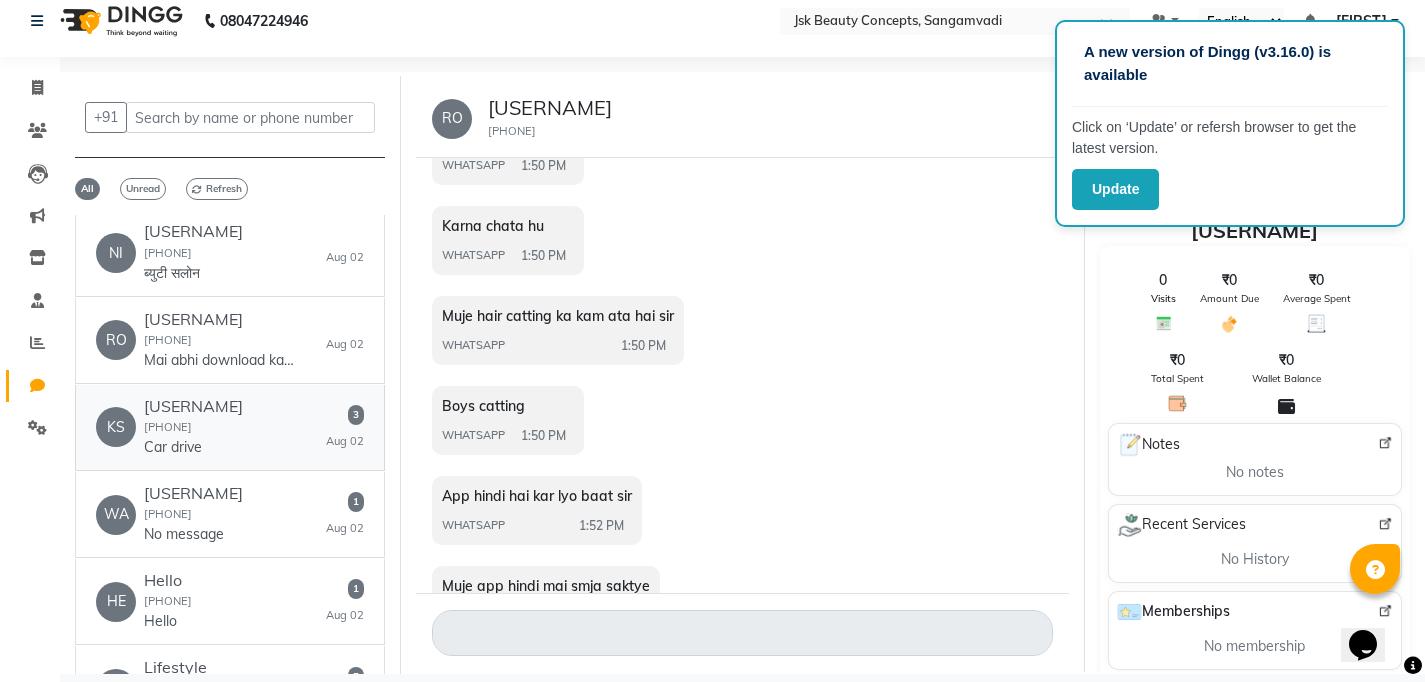 click on "[INITIALS] [USERNAME]  [PHONE]  Car drive   3   [MONTH] [DAY]" 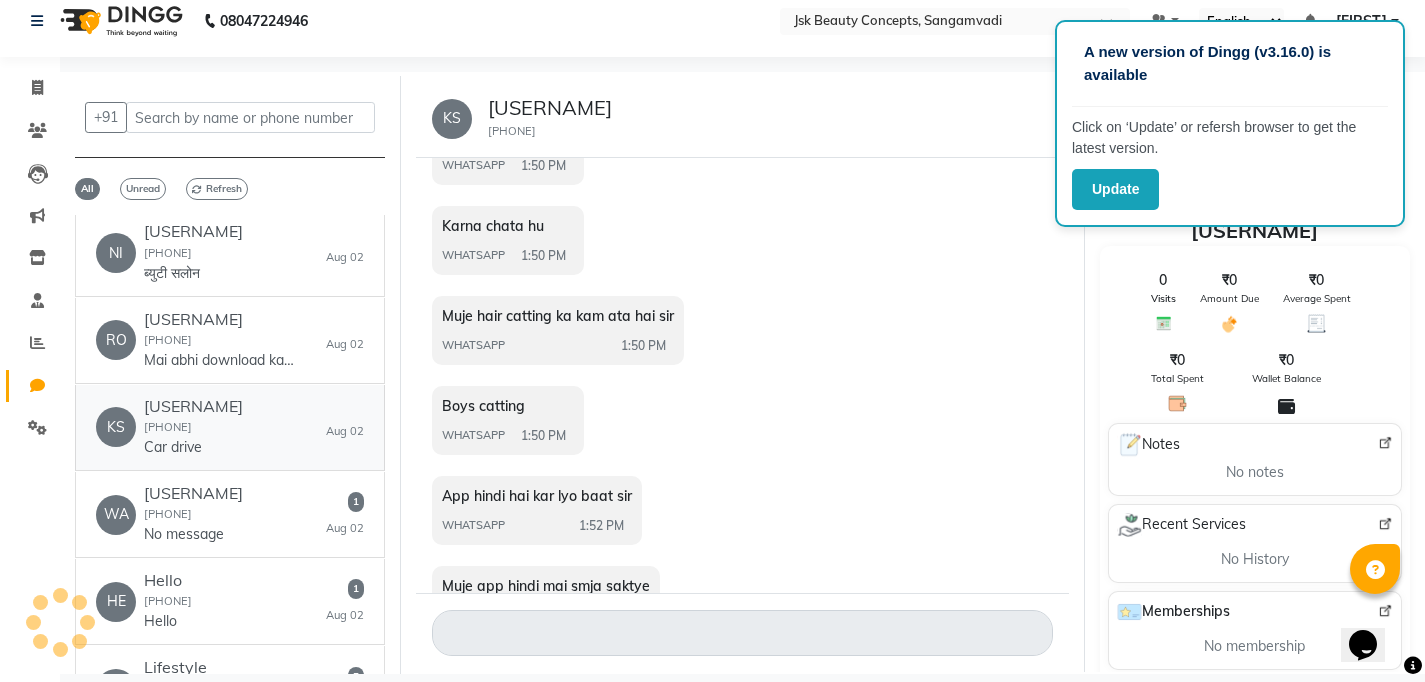 scroll, scrollTop: 0, scrollLeft: 0, axis: both 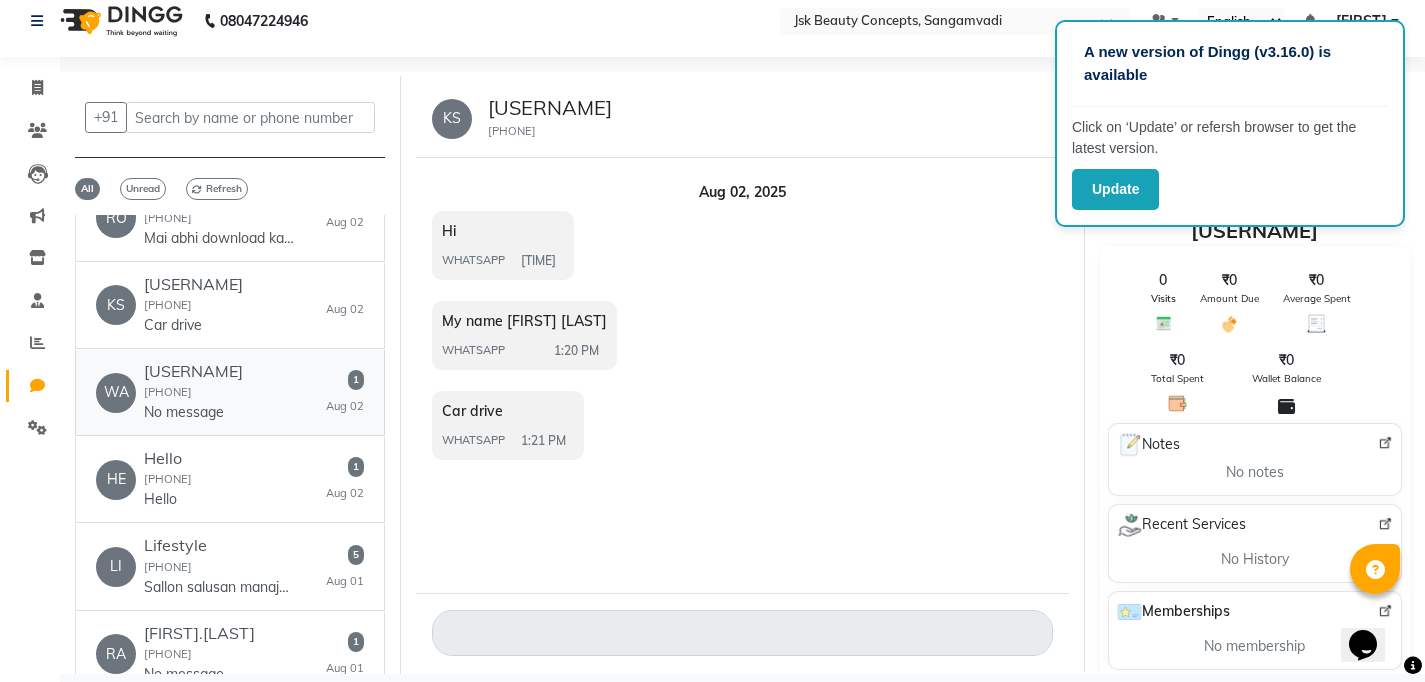 click on "No message" 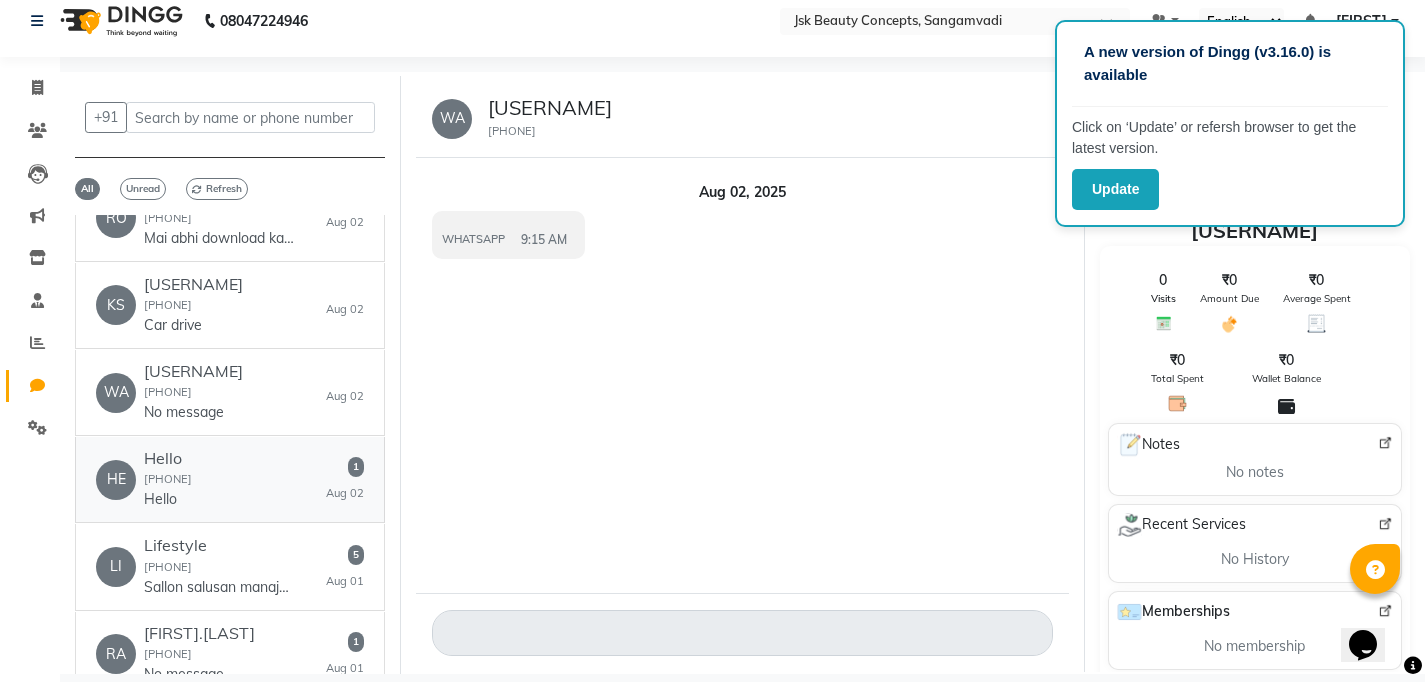 click on "[INITIALS]   [FIRST]  [PHONE]  Hello   1   [MONTH] [DAY]" 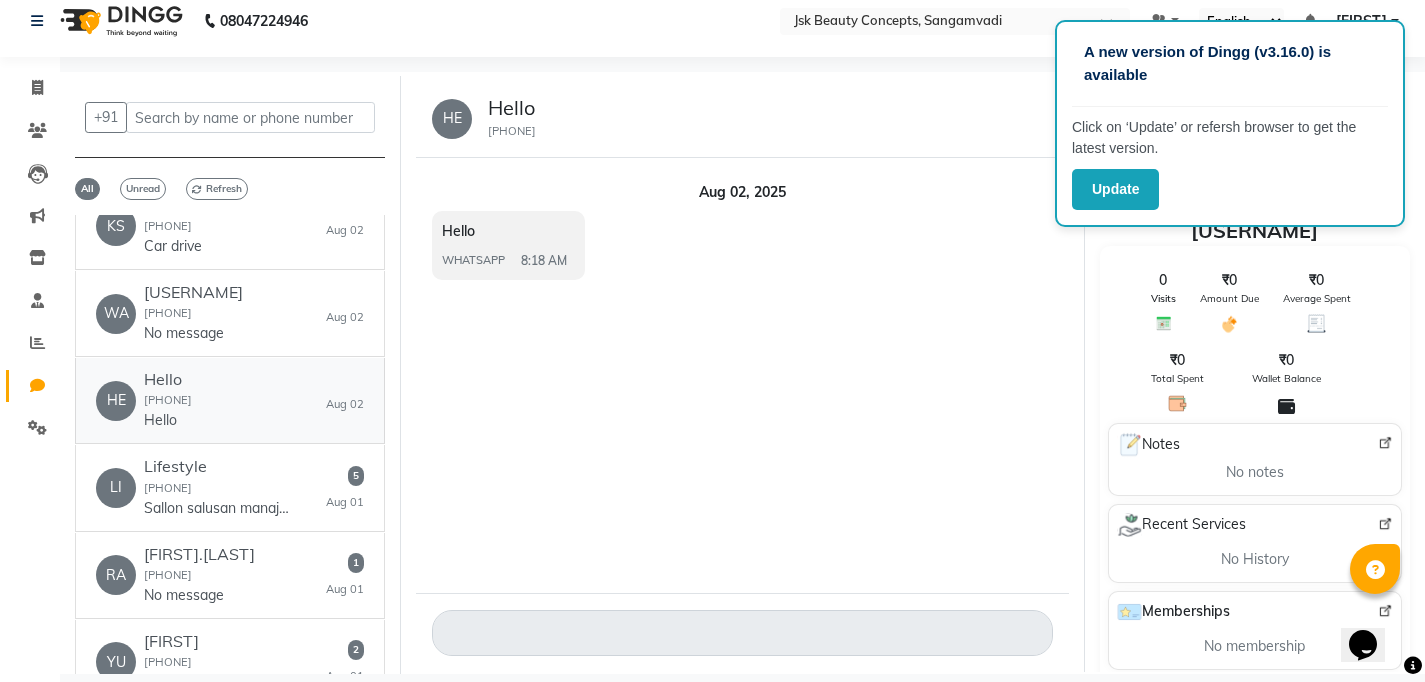 scroll, scrollTop: 1341, scrollLeft: 0, axis: vertical 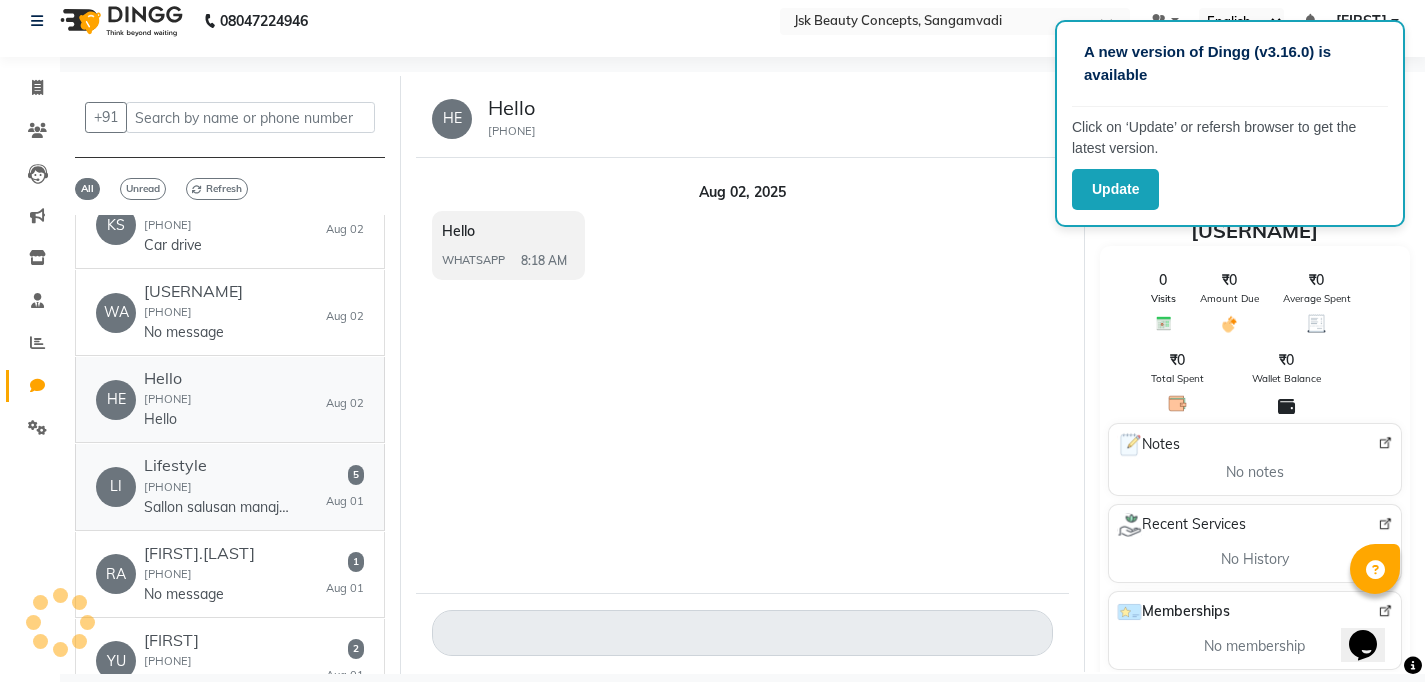 click on "[BRAND]  [PHONE]  Sallon salusan manajmat" 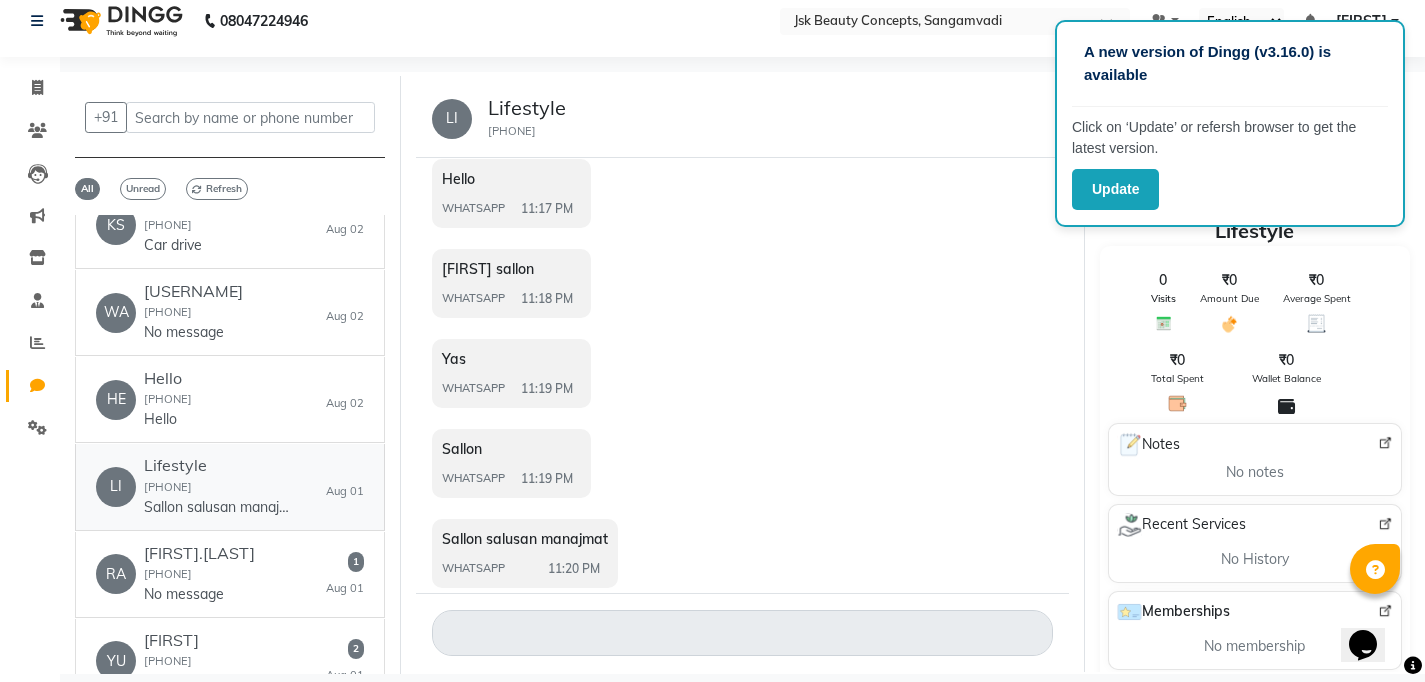scroll, scrollTop: 84, scrollLeft: 0, axis: vertical 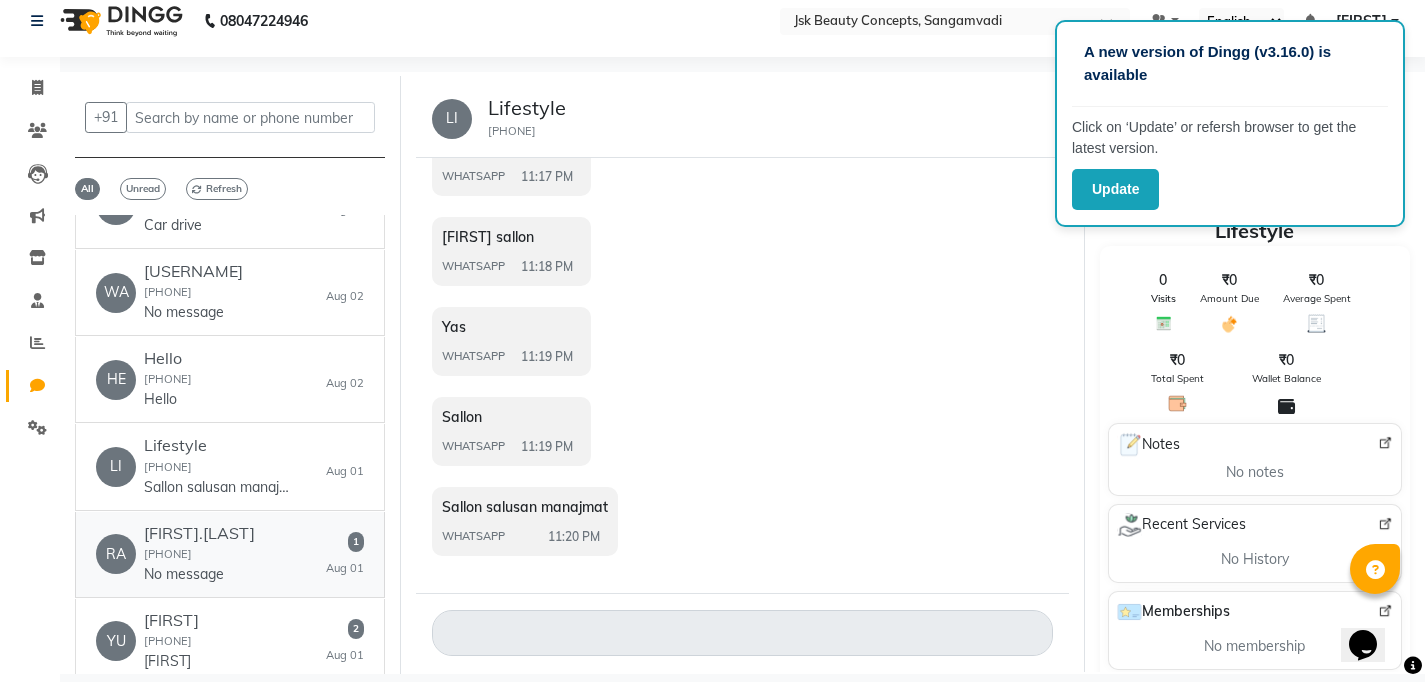 click on "RA   [FIRST].[LAST]  [PHONE]  No message   1   Aug 01" 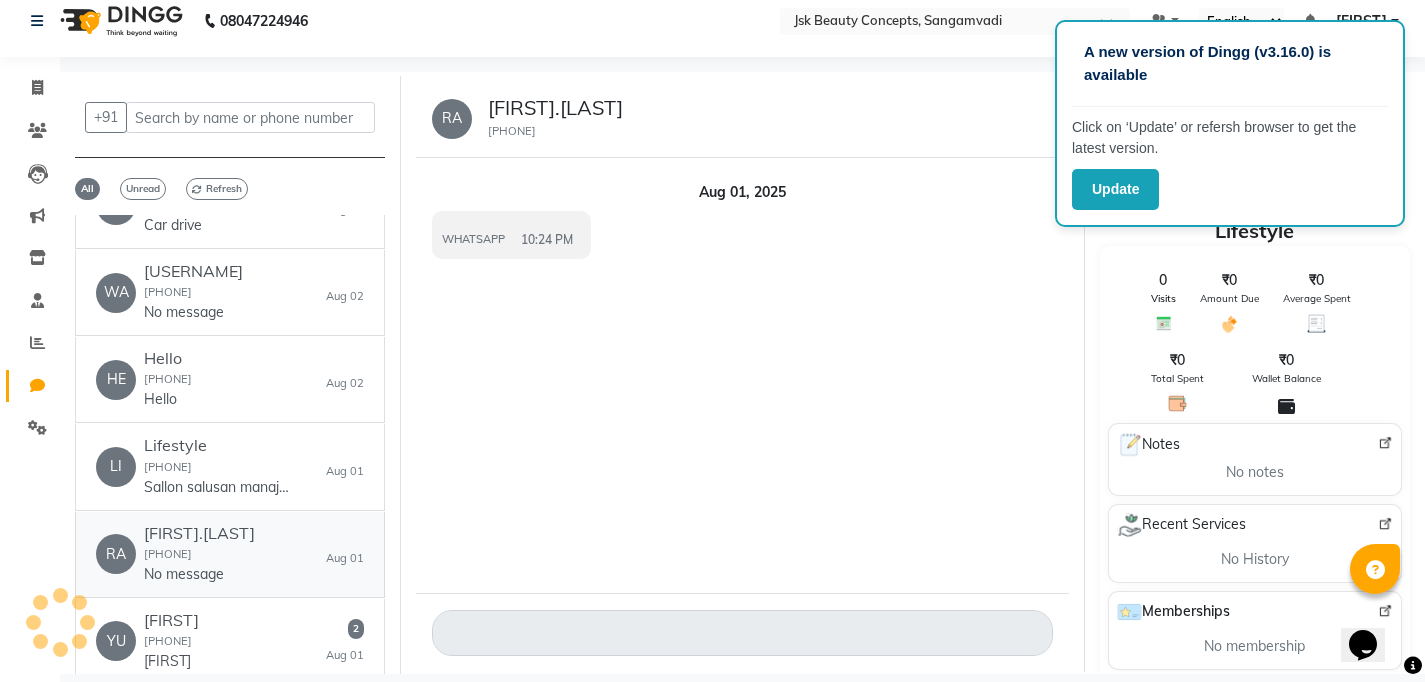 scroll, scrollTop: 0, scrollLeft: 0, axis: both 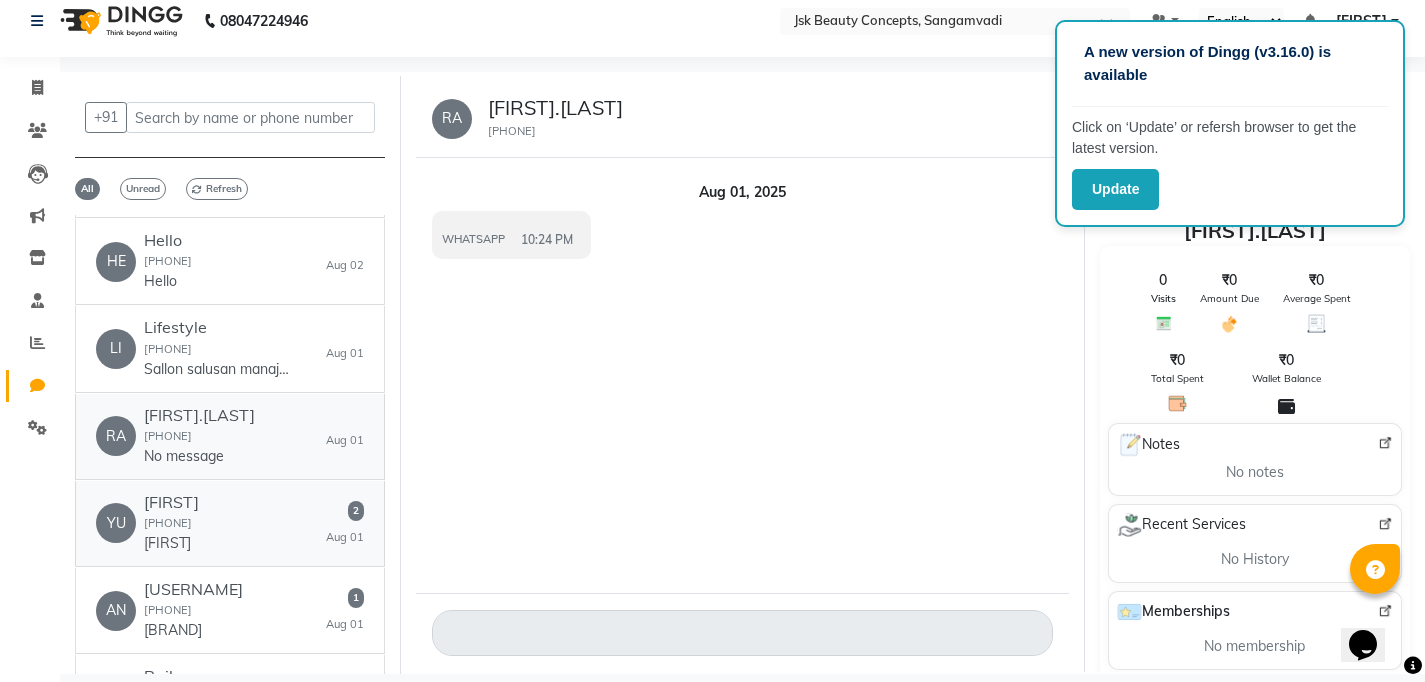 click on "YU   [FIRST]  [PHONE]  [FIRST]   2   Aug 01" 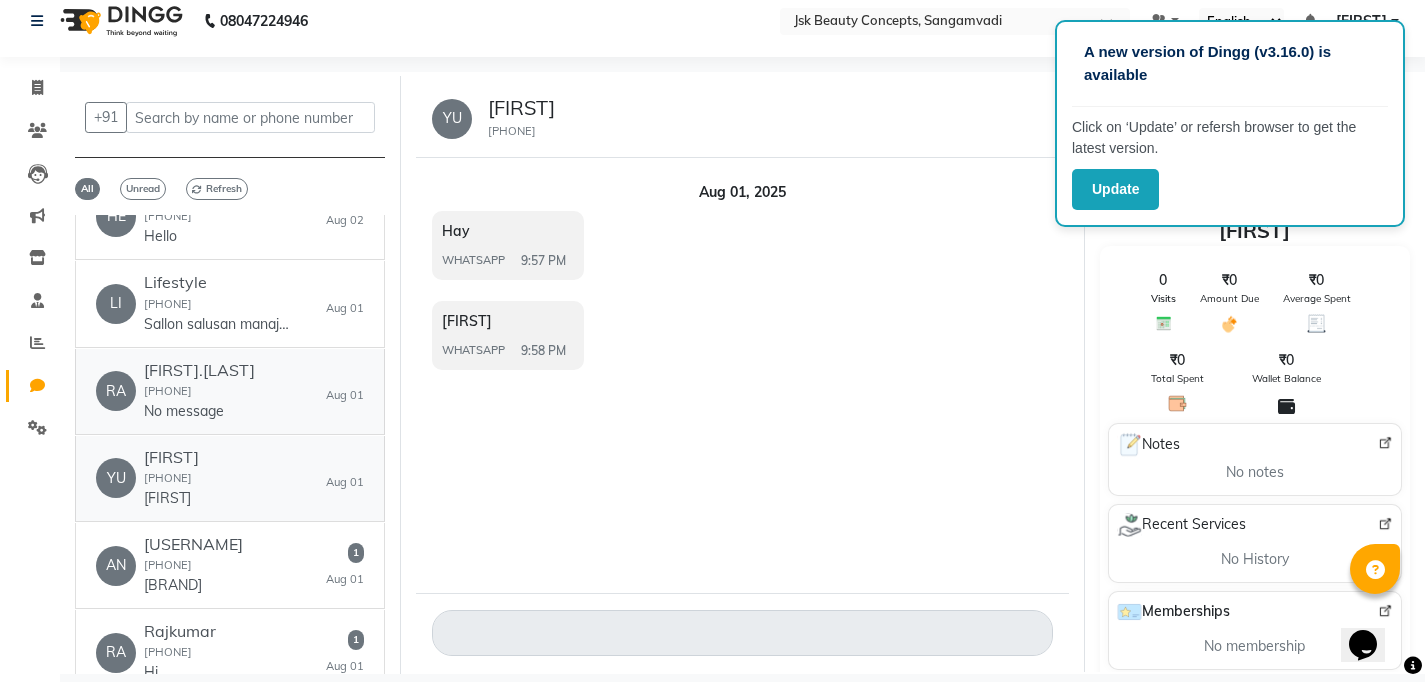 scroll, scrollTop: 1542, scrollLeft: 0, axis: vertical 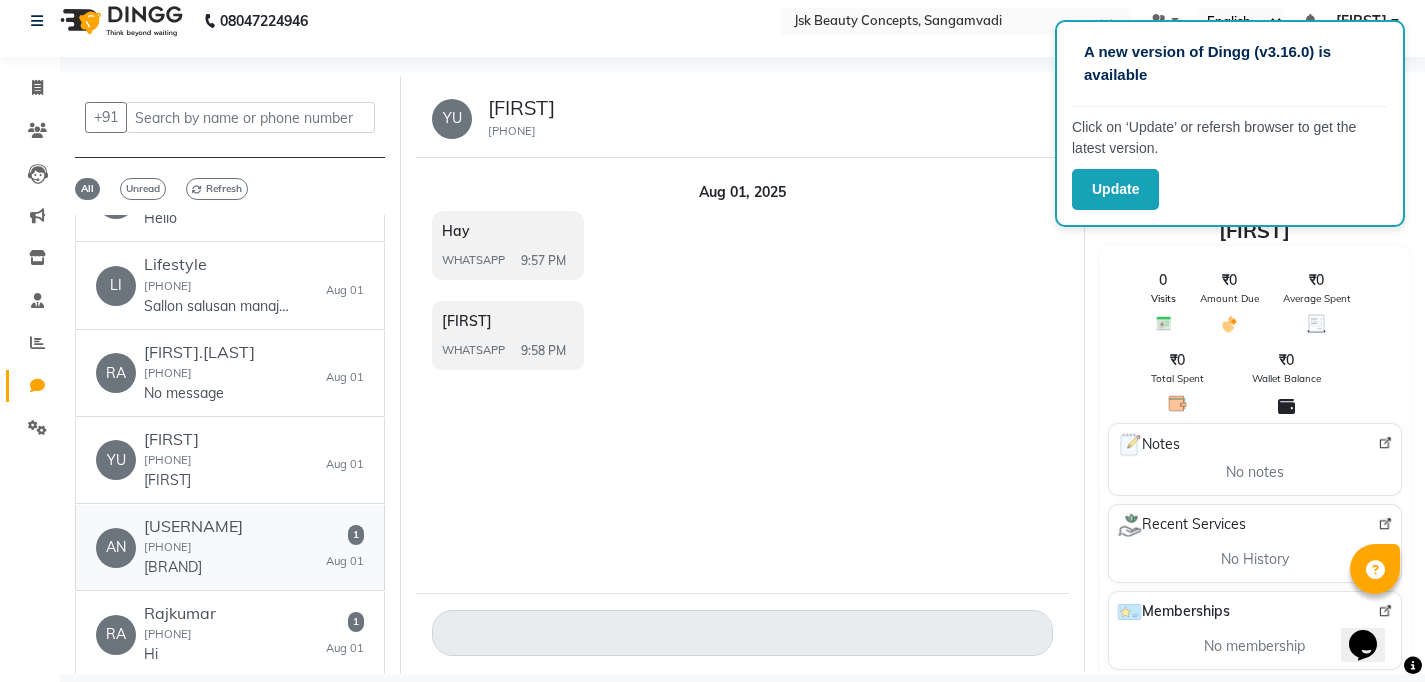 click on "[USERNAME]" 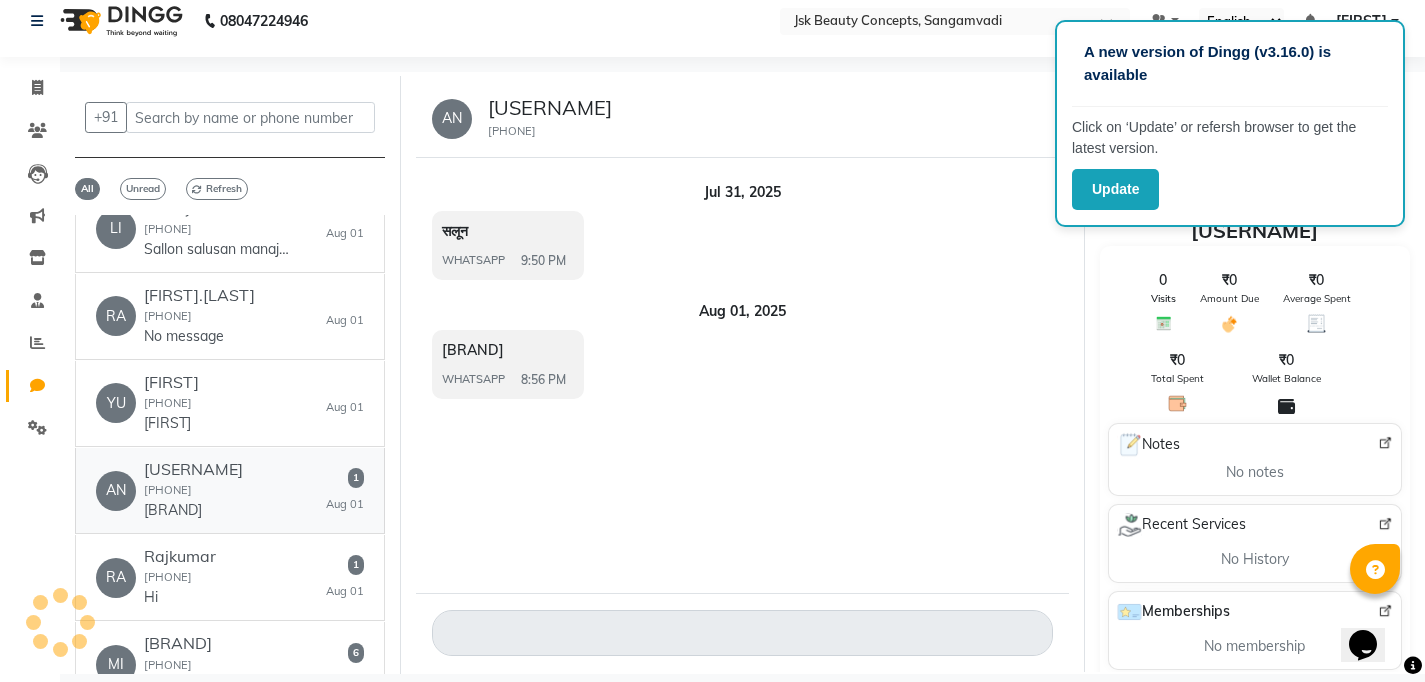scroll, scrollTop: 1602, scrollLeft: 0, axis: vertical 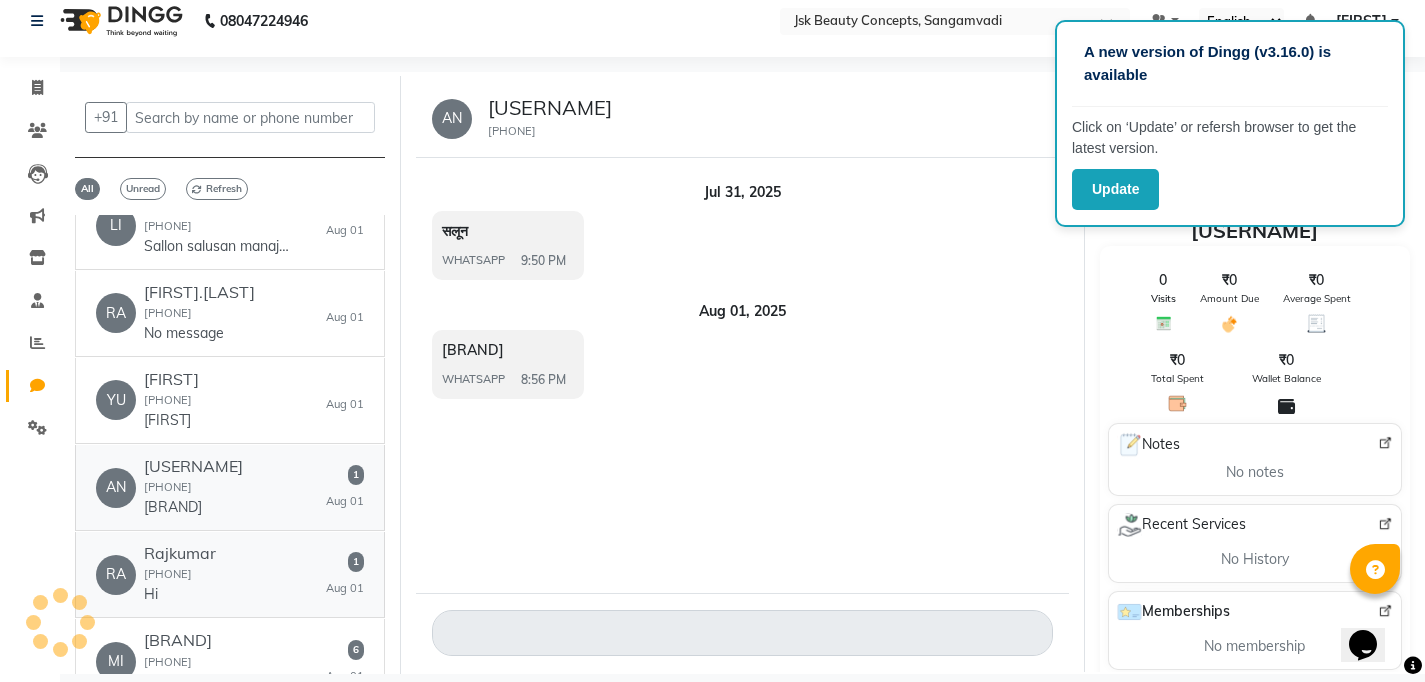 click on "[INITIALS]   [FIRST]  [PHONE]  Hi   1   [MONTH] [DAY]" 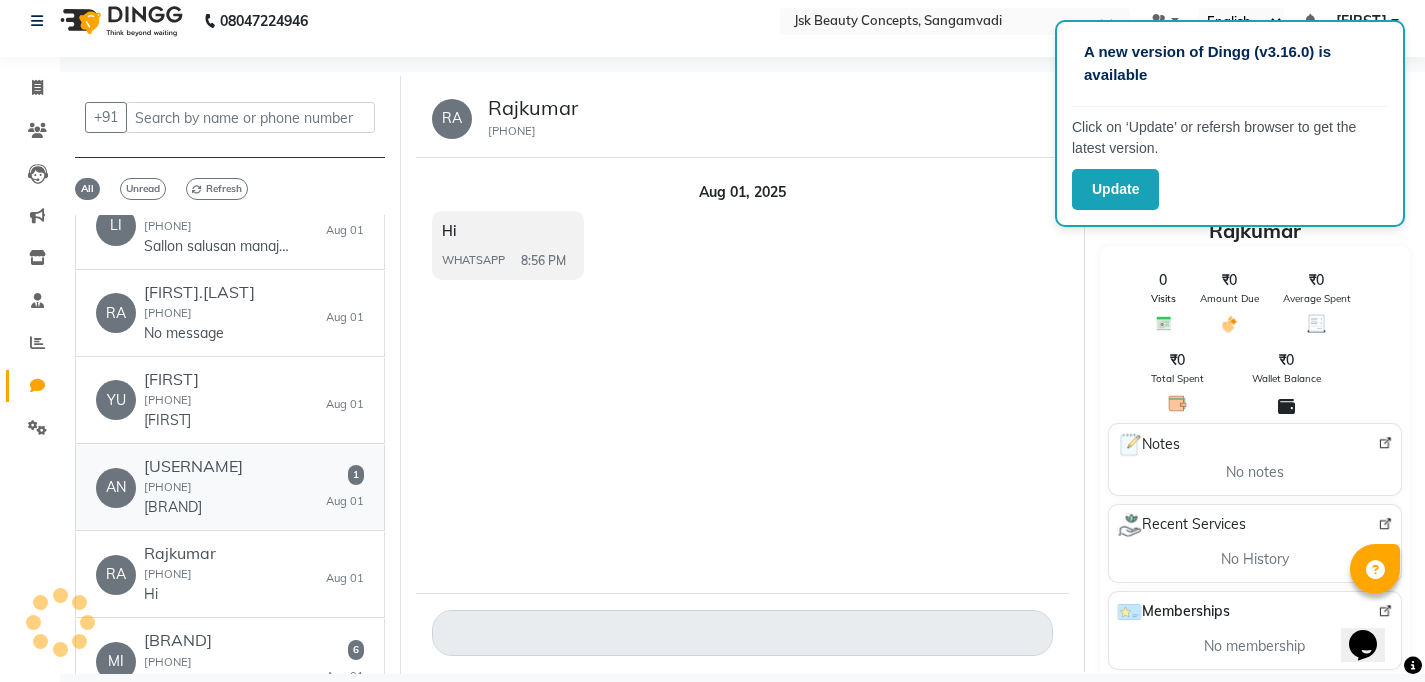 click on "[USERNAME]" 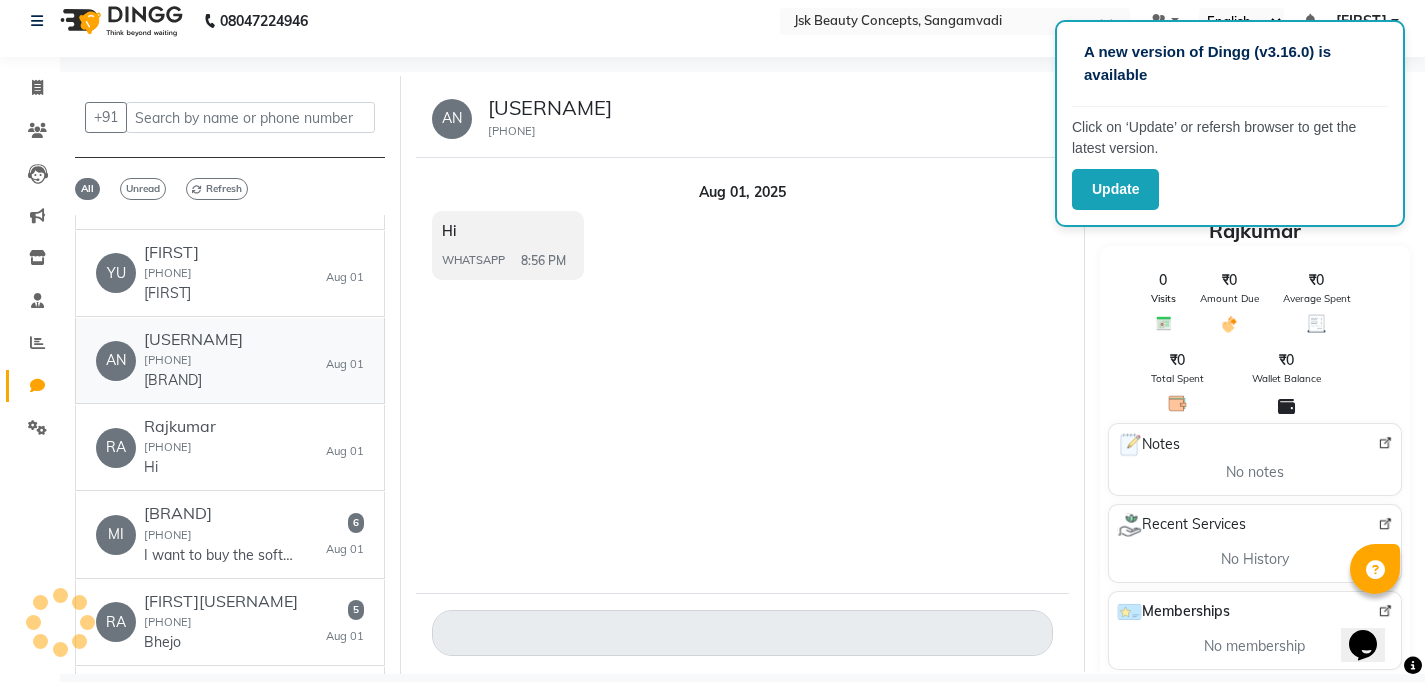 scroll, scrollTop: 1756, scrollLeft: 0, axis: vertical 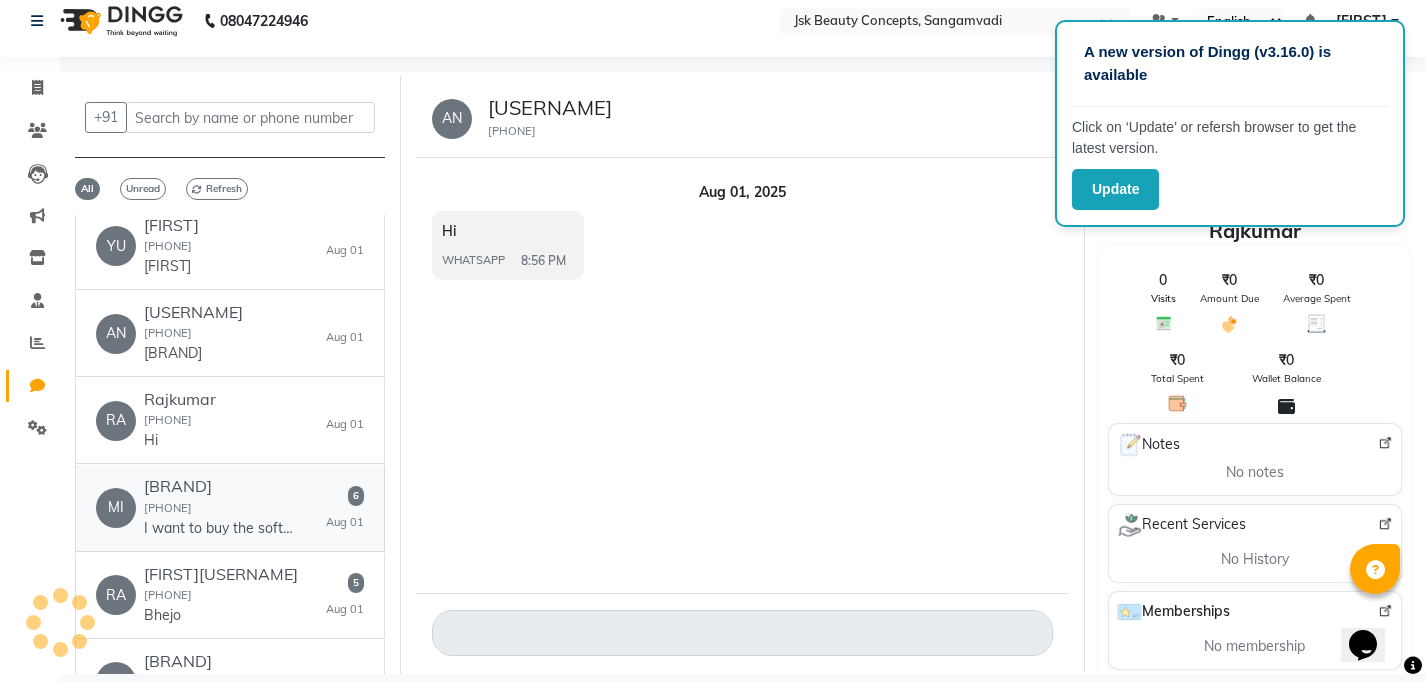 click on "[PHONE]" 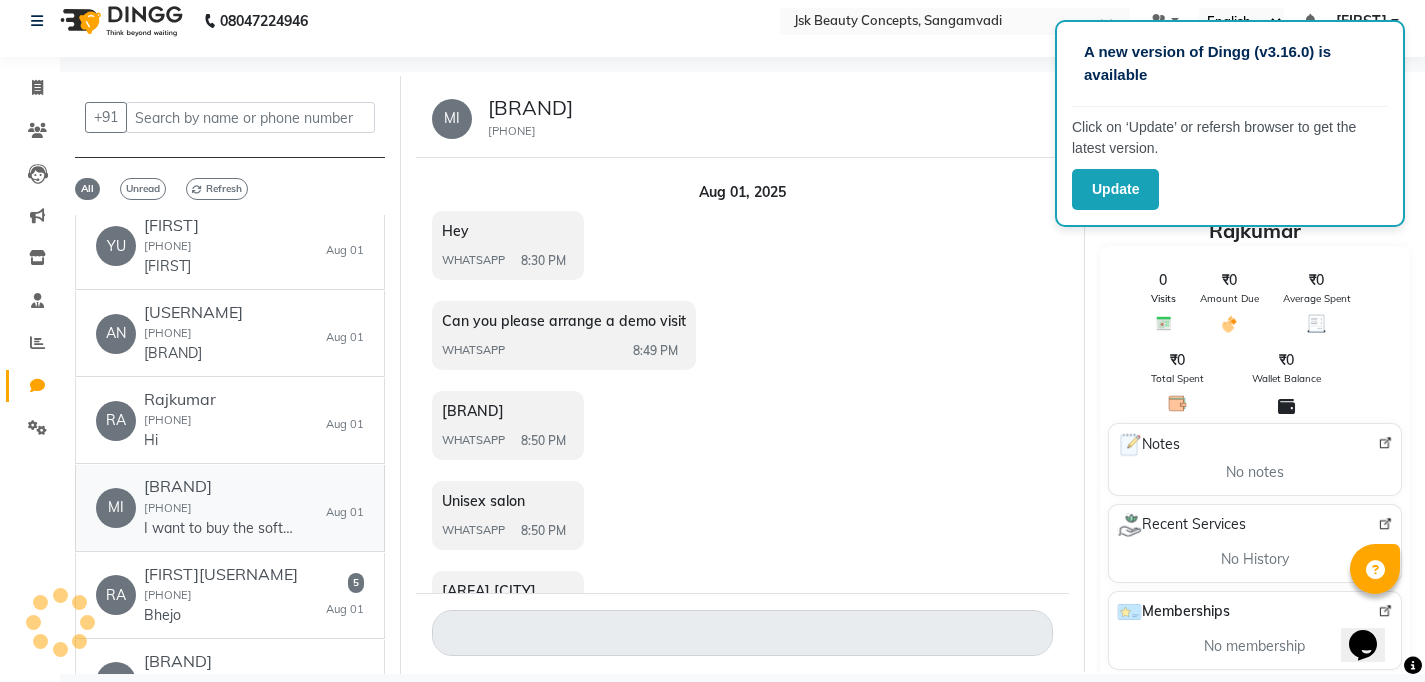 scroll, scrollTop: 142, scrollLeft: 0, axis: vertical 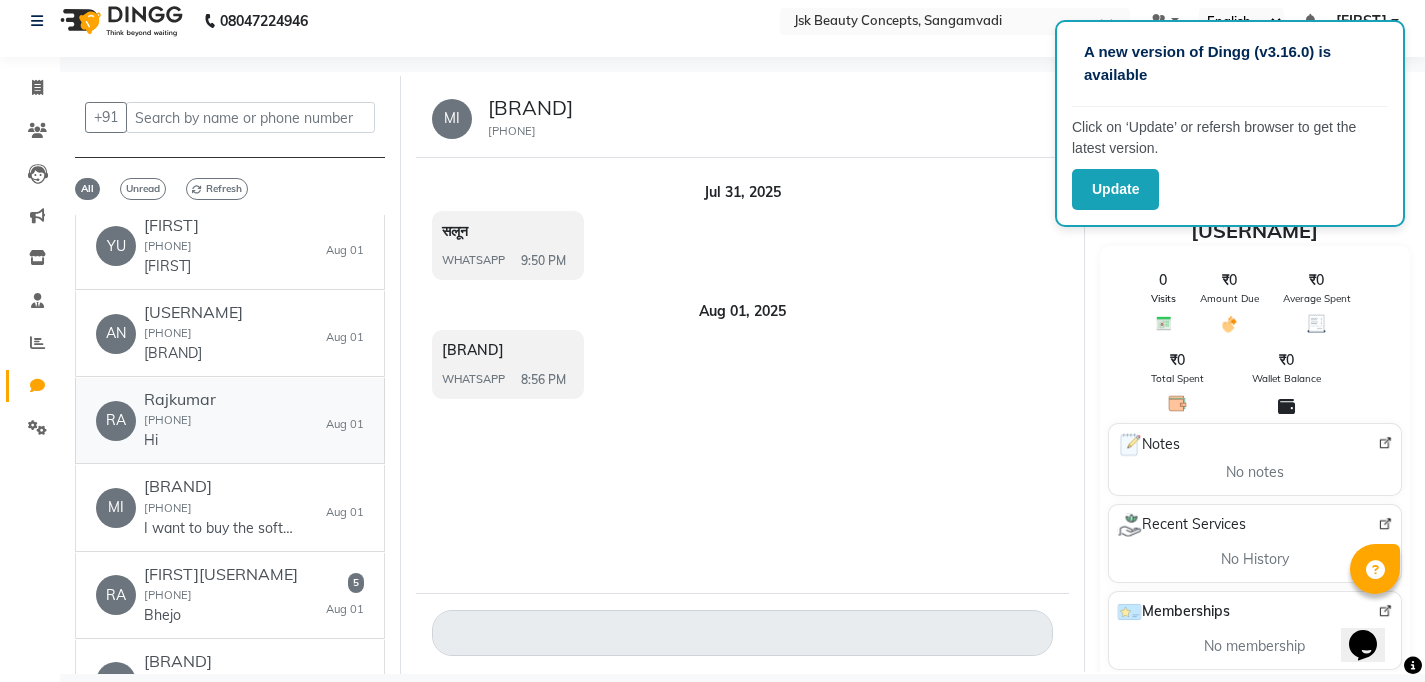 click on "[INITIALS]   [FIRST]  [PHONE]  Hi   [MONTH] [DAY]" 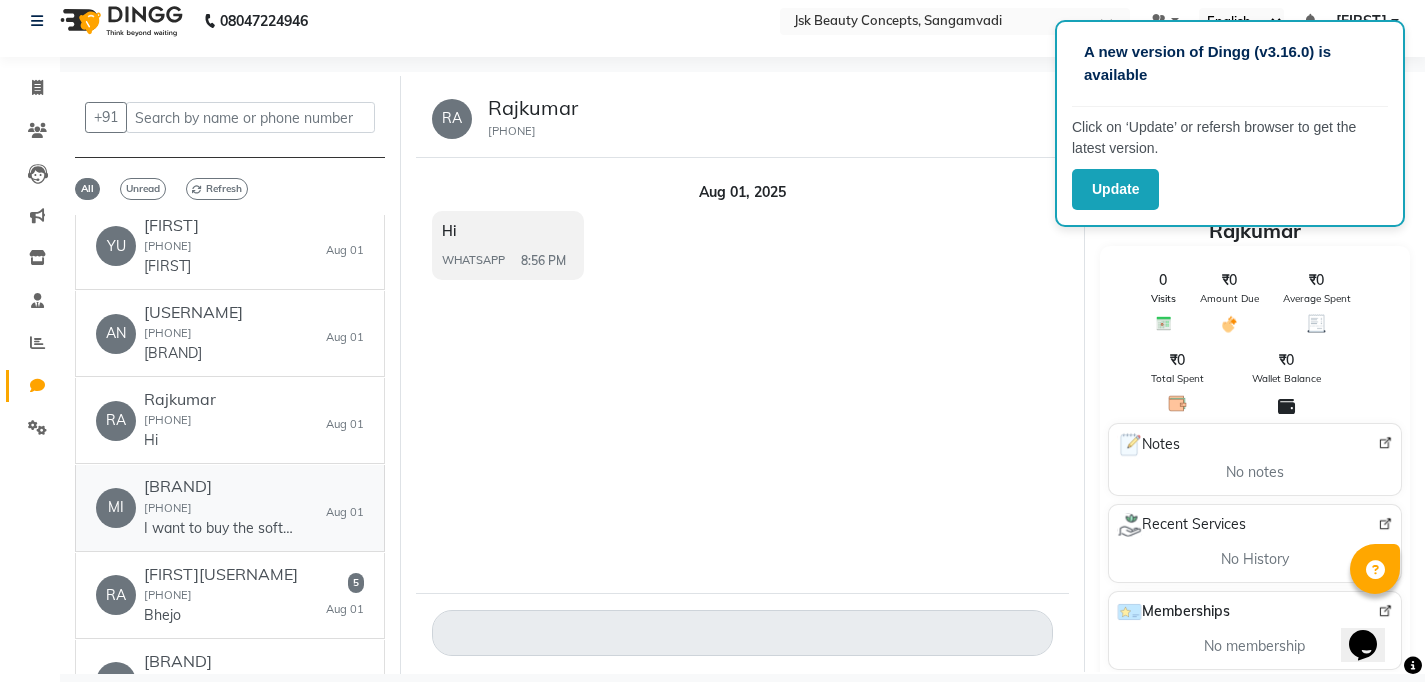 click on "[COMPANY]  [PHONE]  I want to buy the software for Salon managent" 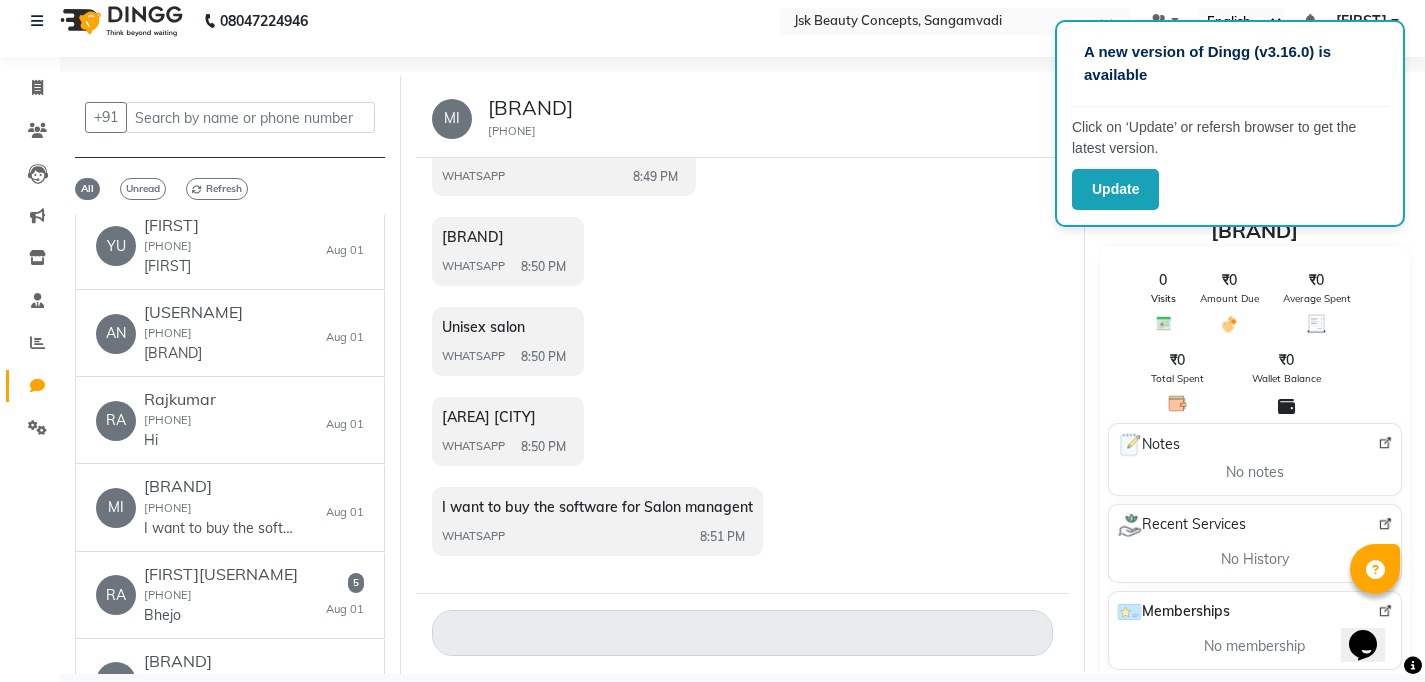 drag, startPoint x: 491, startPoint y: 107, endPoint x: 667, endPoint y: 107, distance: 176 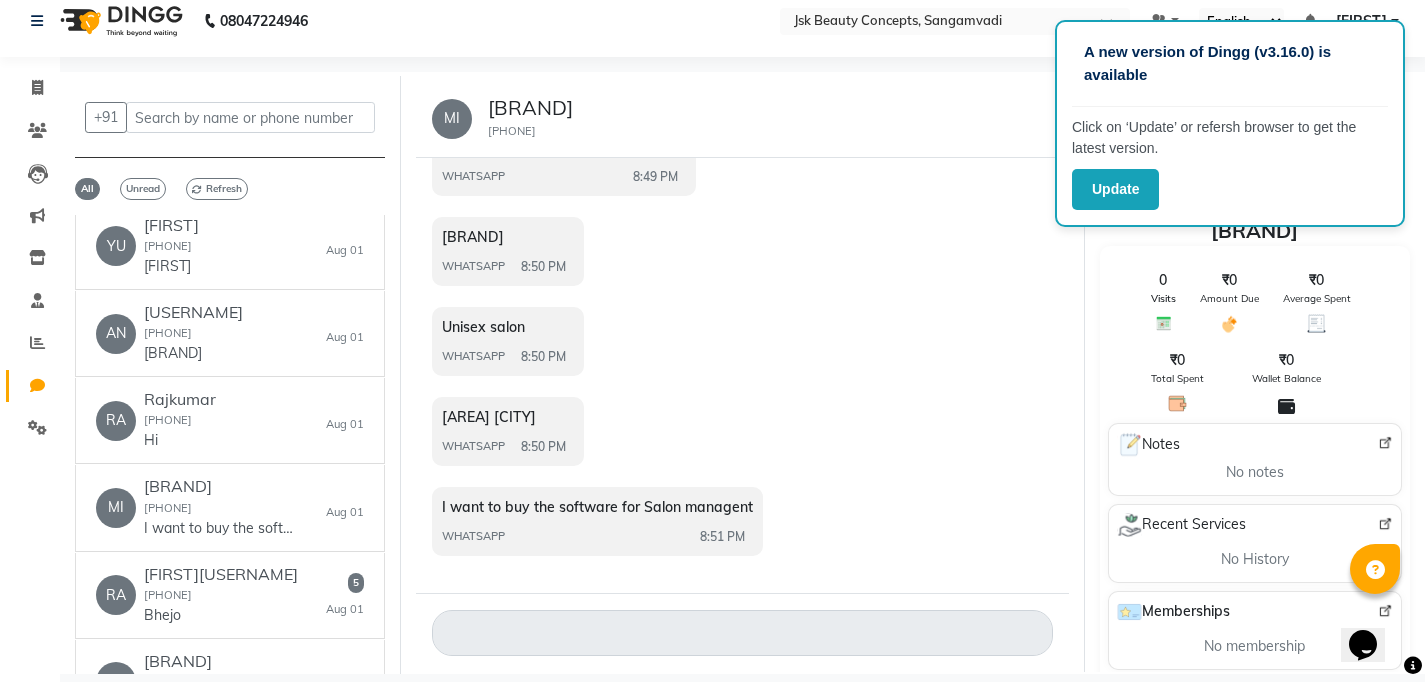 drag, startPoint x: 489, startPoint y: 130, endPoint x: 597, endPoint y: 130, distance: 108 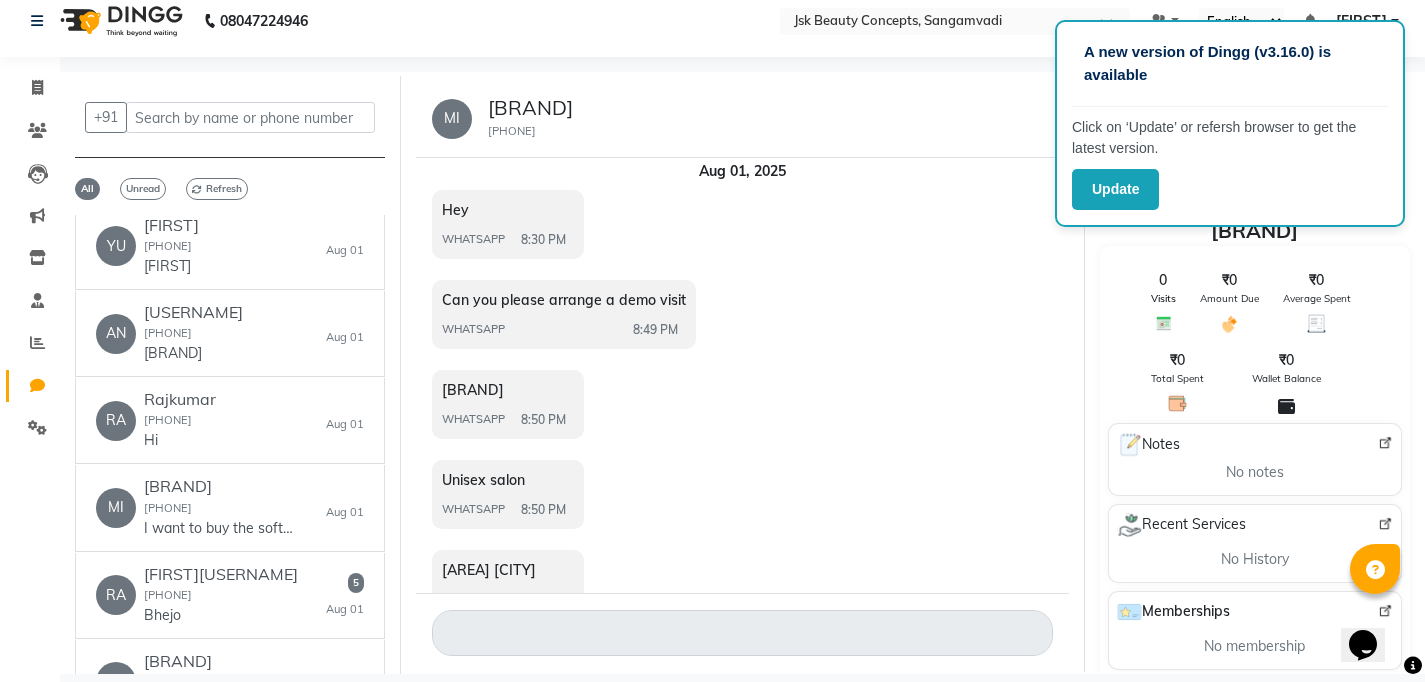 scroll, scrollTop: 0, scrollLeft: 0, axis: both 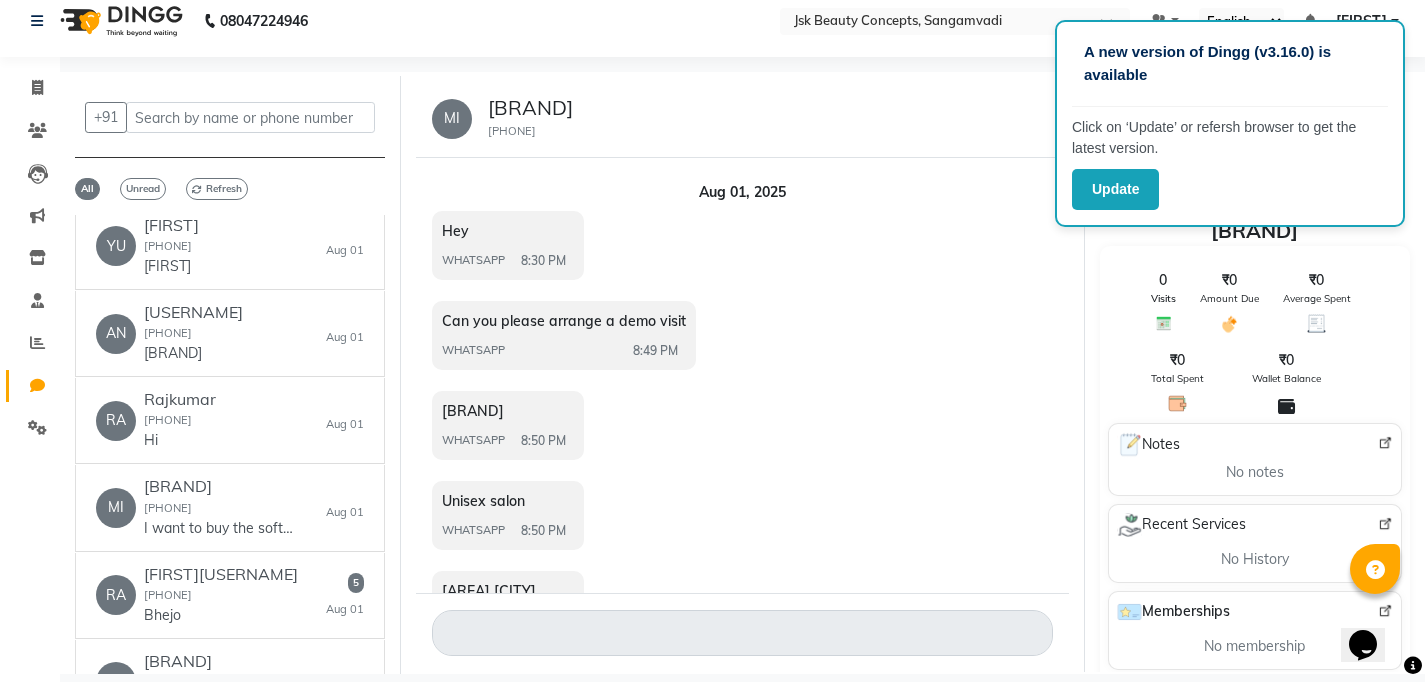 click on "[COMPANY] [PHONE]" 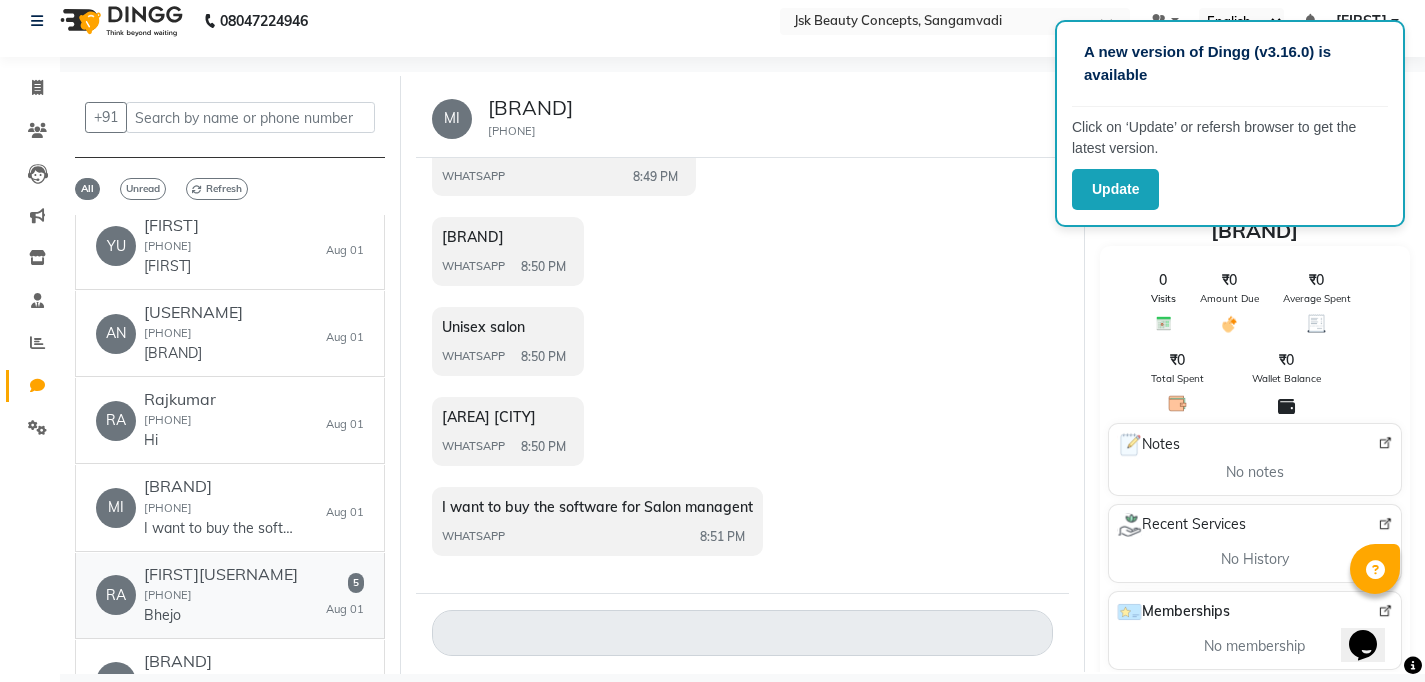 click on "[FIRST][USERNAME]" 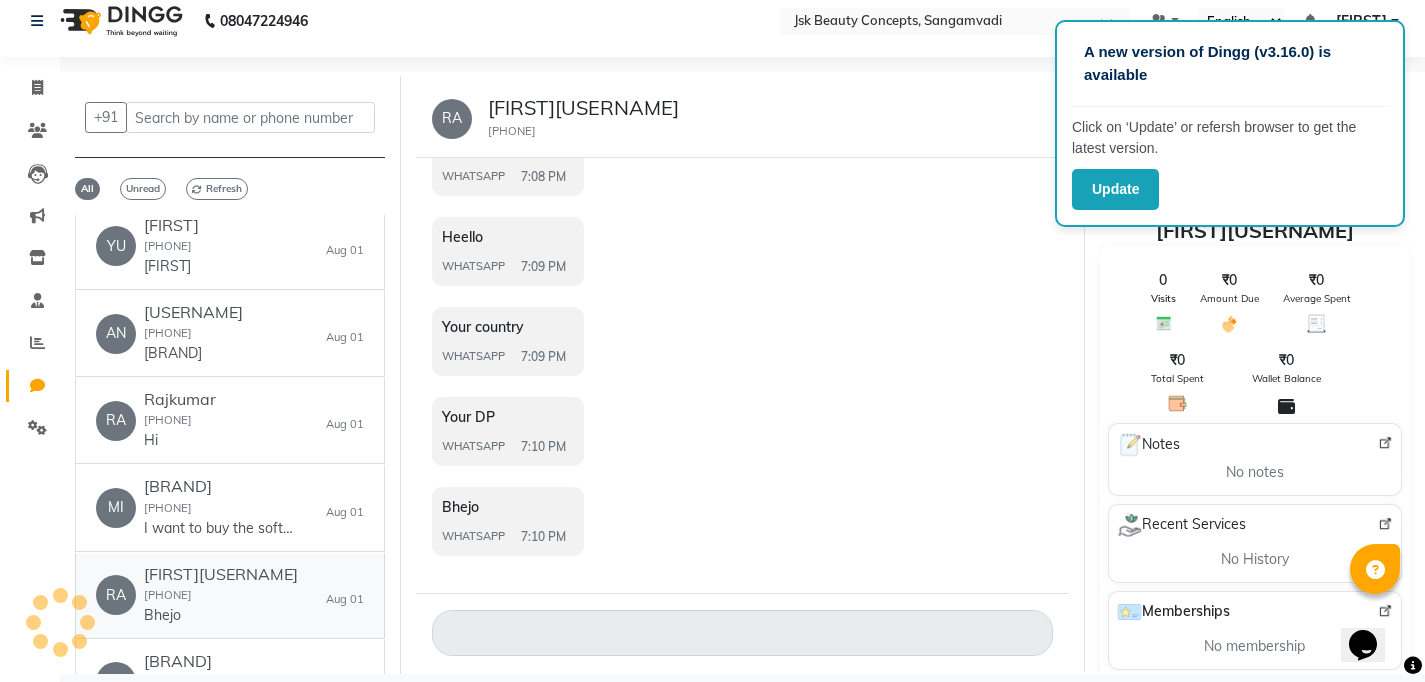 scroll, scrollTop: 84, scrollLeft: 0, axis: vertical 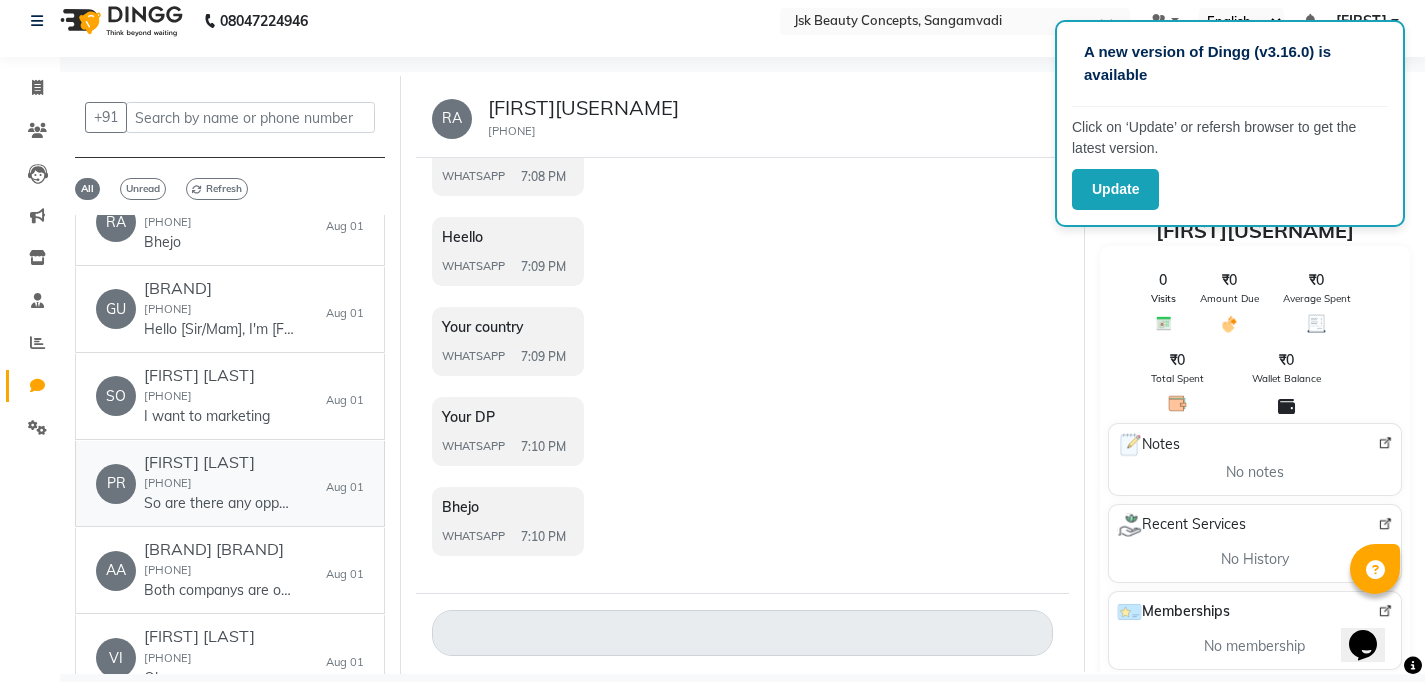 click on "[FIRST] [LAST]  [PHONE]  So are there any opportunities ?" 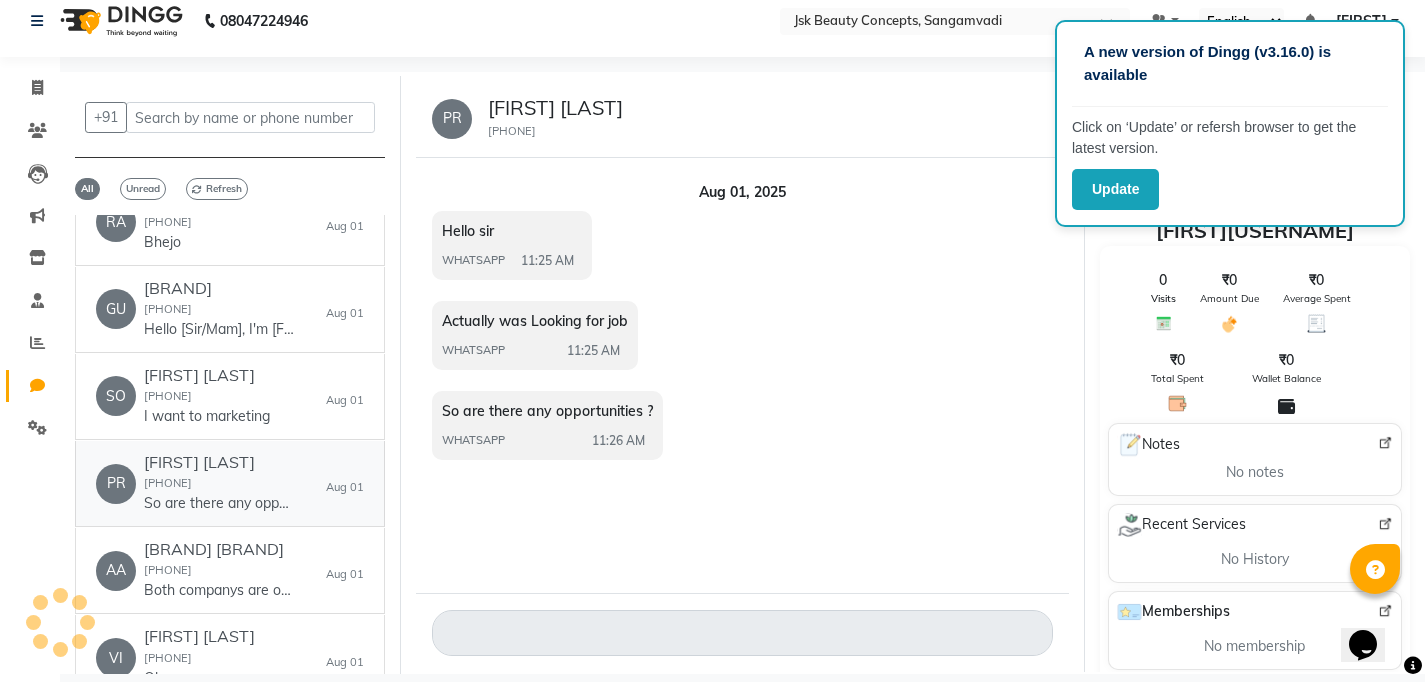 scroll, scrollTop: 0, scrollLeft: 0, axis: both 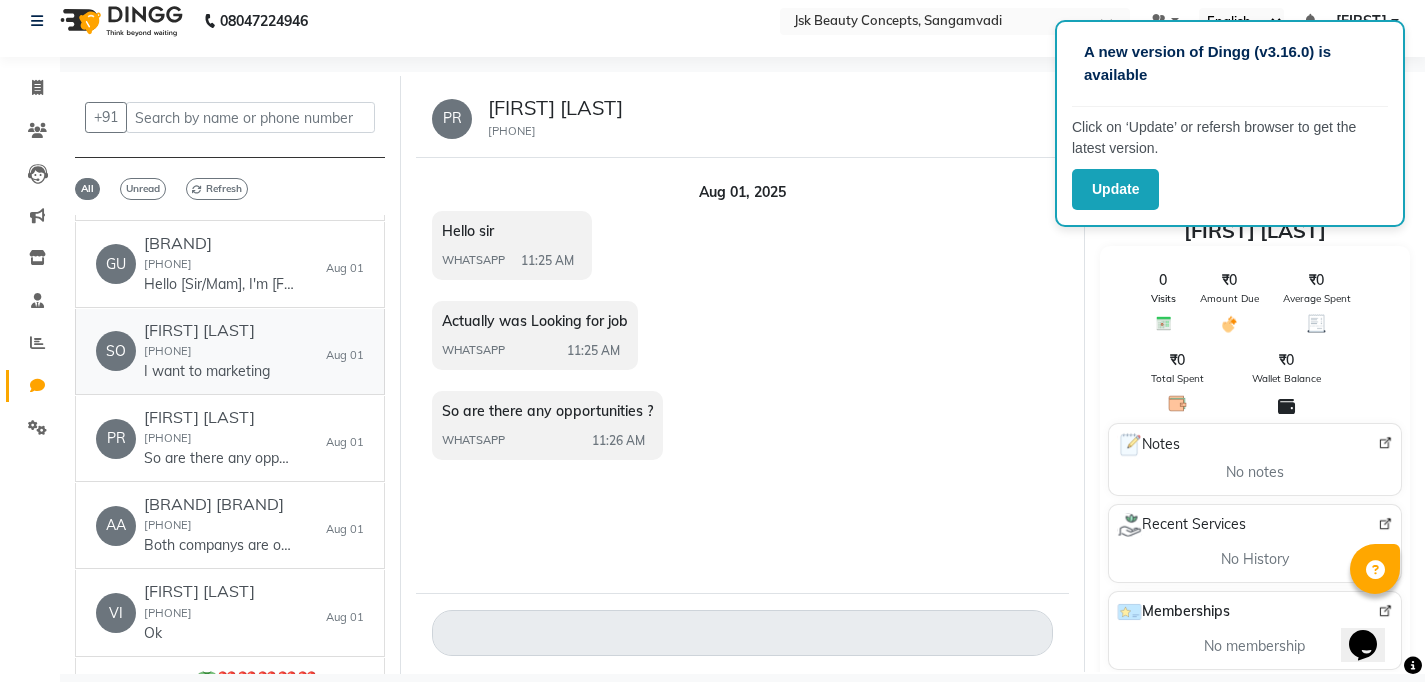 click on "I want to marketing" 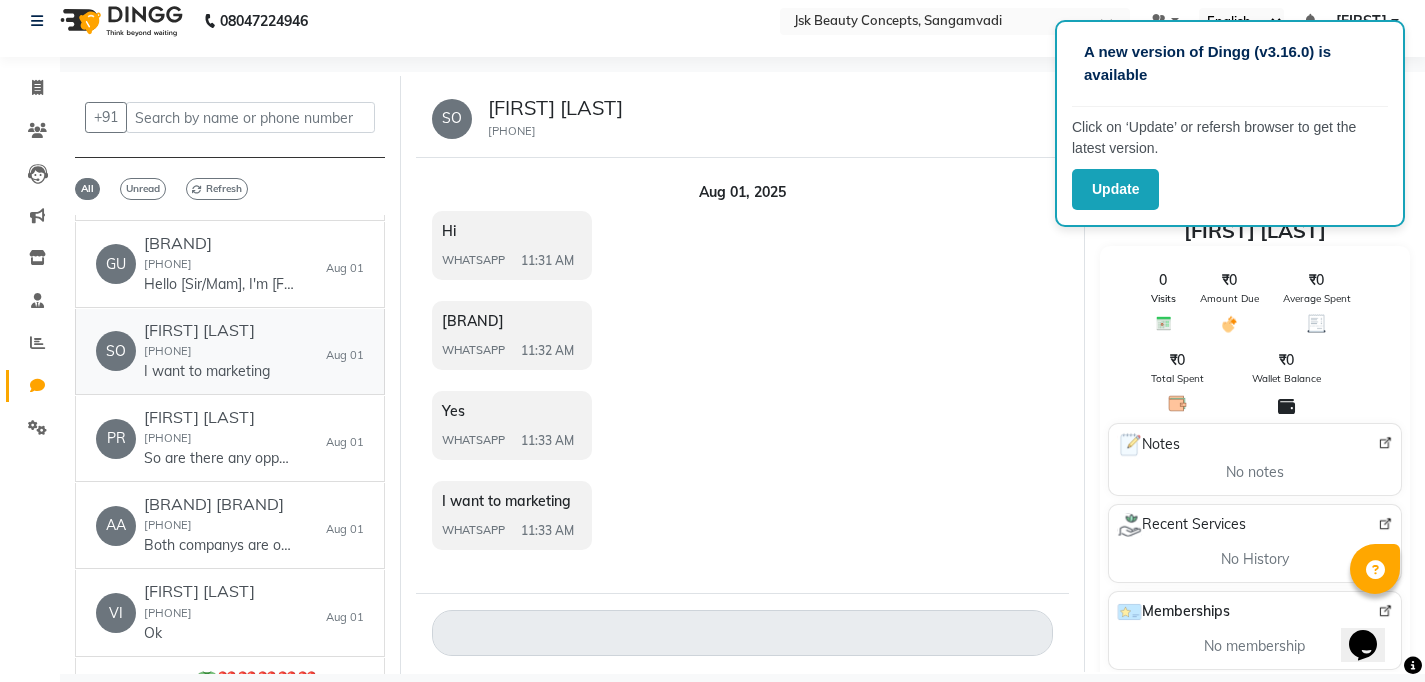 scroll, scrollTop: 2239, scrollLeft: 0, axis: vertical 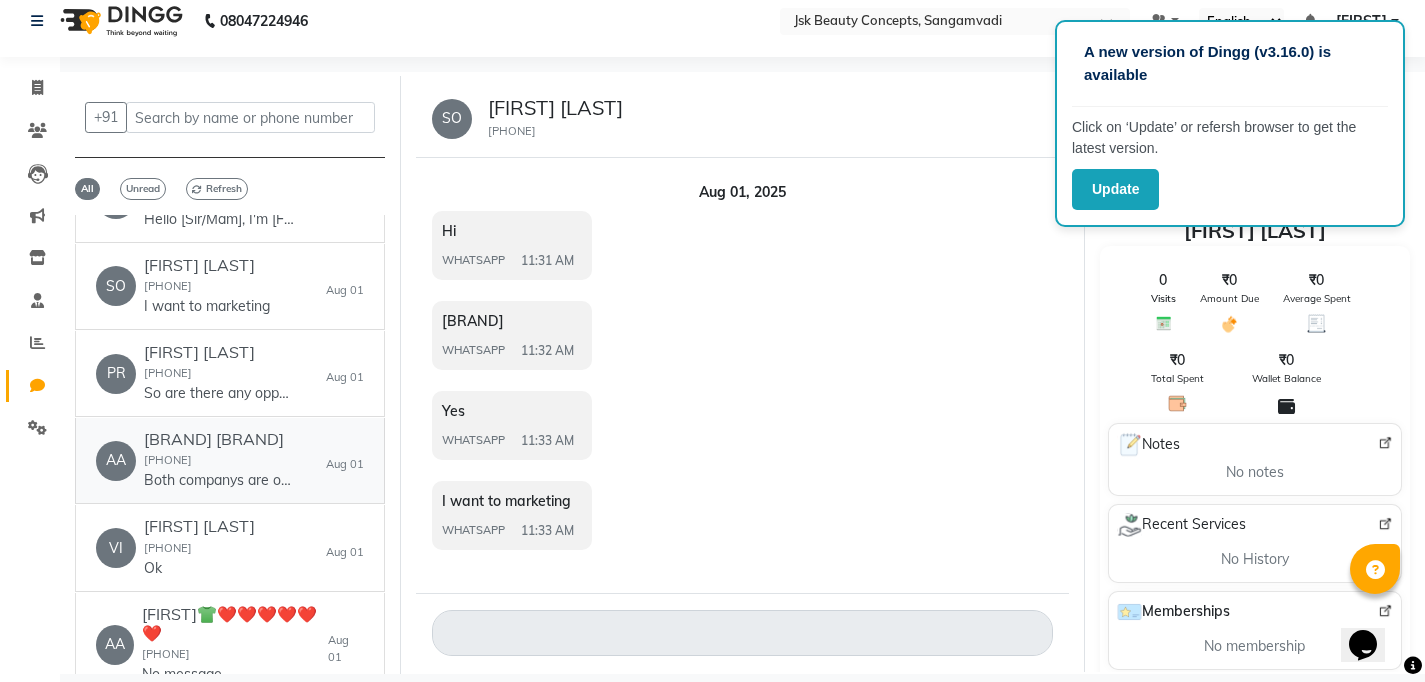 click on "[COMPANY]  [PHONE]  Both companys are our company. One is related with school bags and the other is for hand bags." 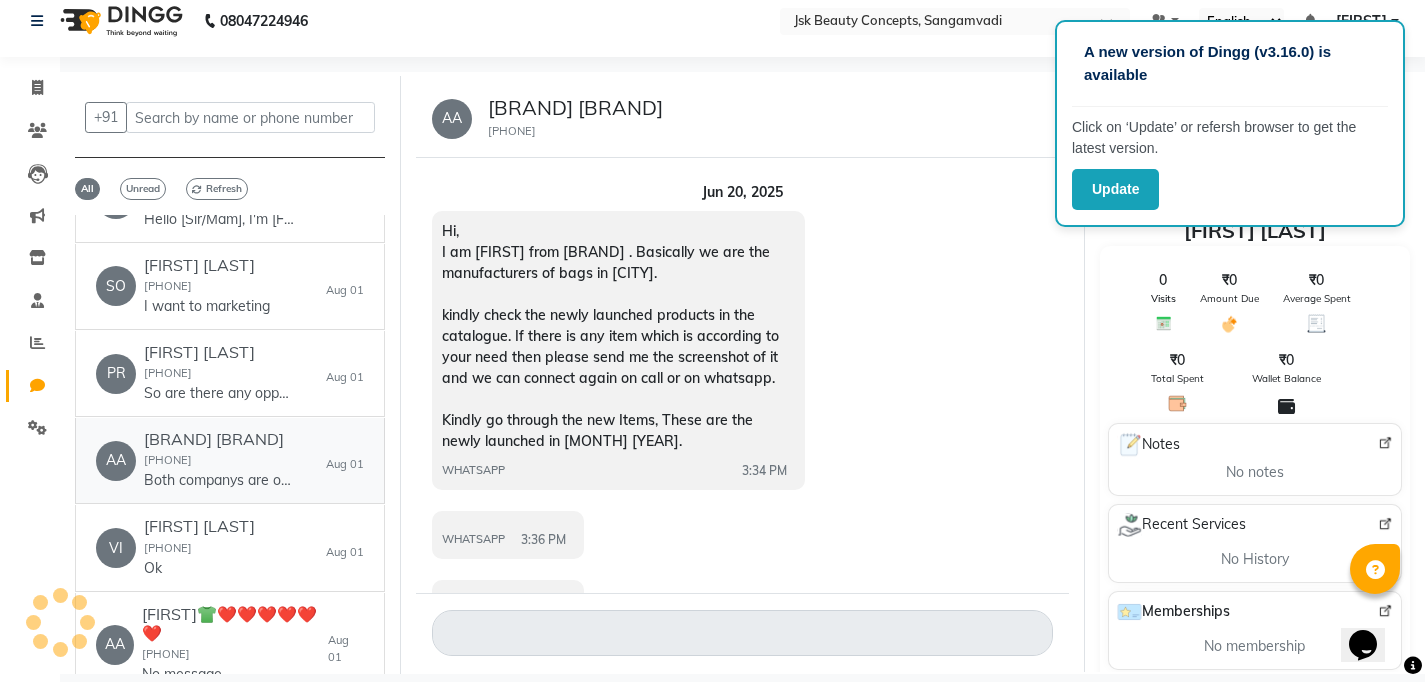 scroll, scrollTop: 1140, scrollLeft: 0, axis: vertical 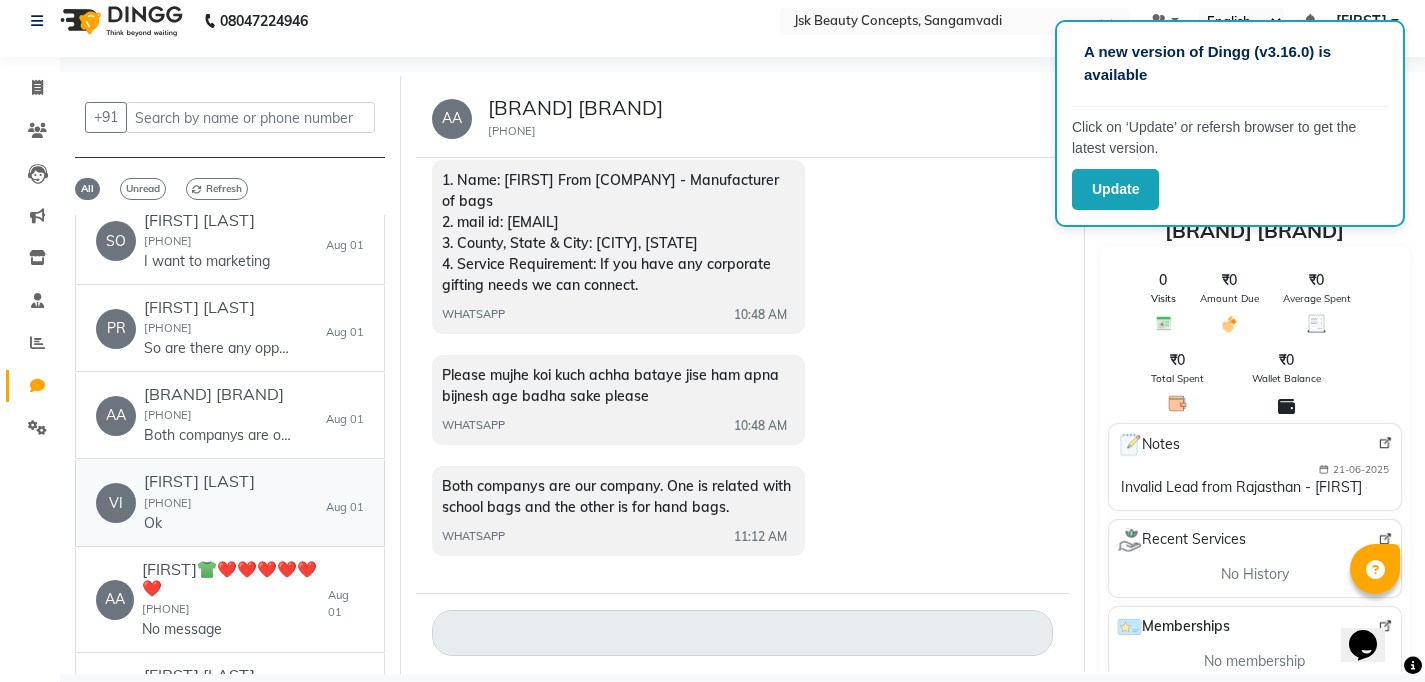click on "[INITIALS] [FIRST] [LAST]  [PHONE]  Ok   [MONTH] [DAY]" 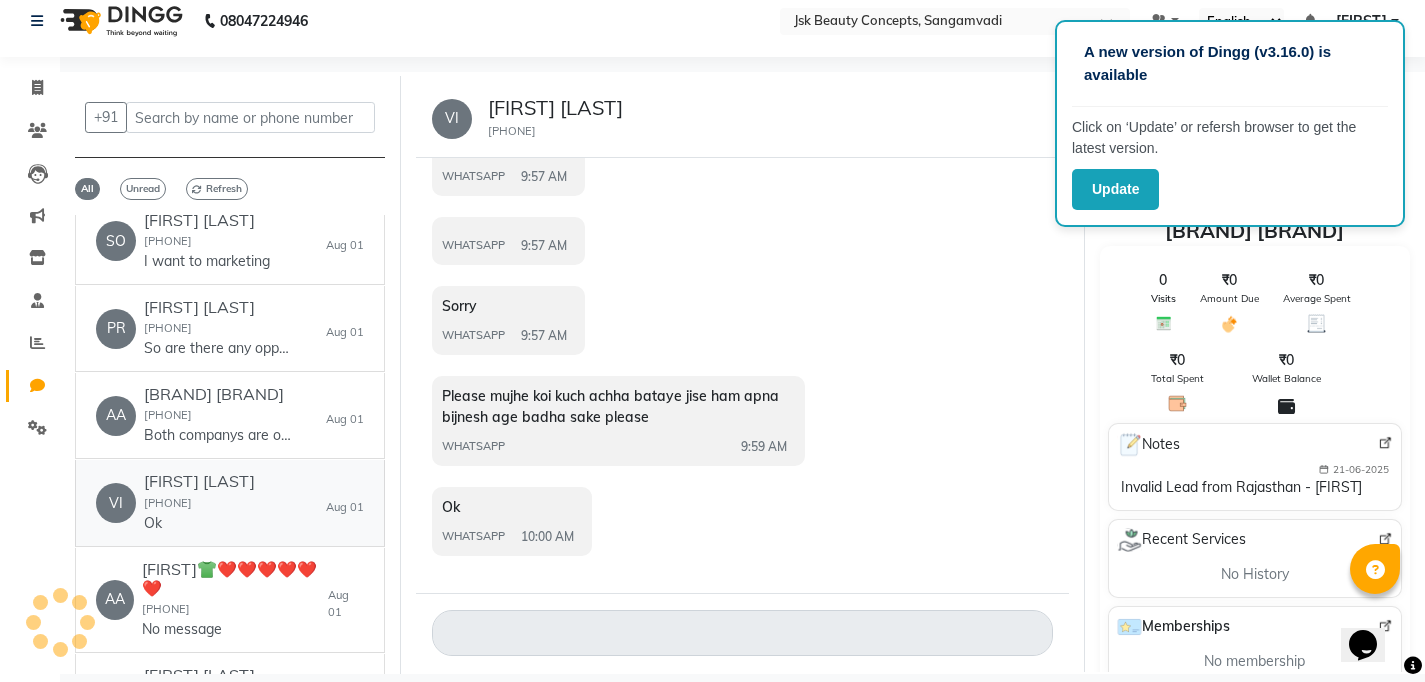 scroll, scrollTop: 873, scrollLeft: 0, axis: vertical 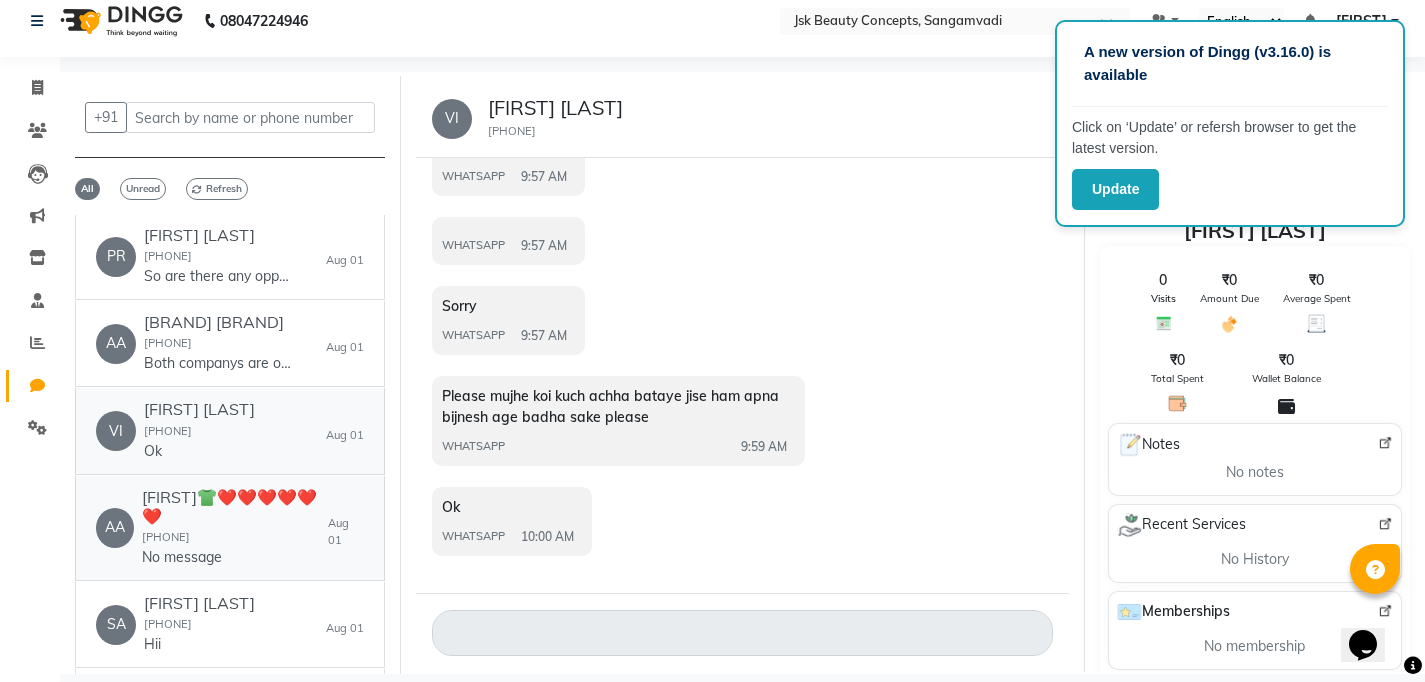 click on "[FIRST]👕❤️❤️❤️❤️❤️❤️  [PHONE]  No message" 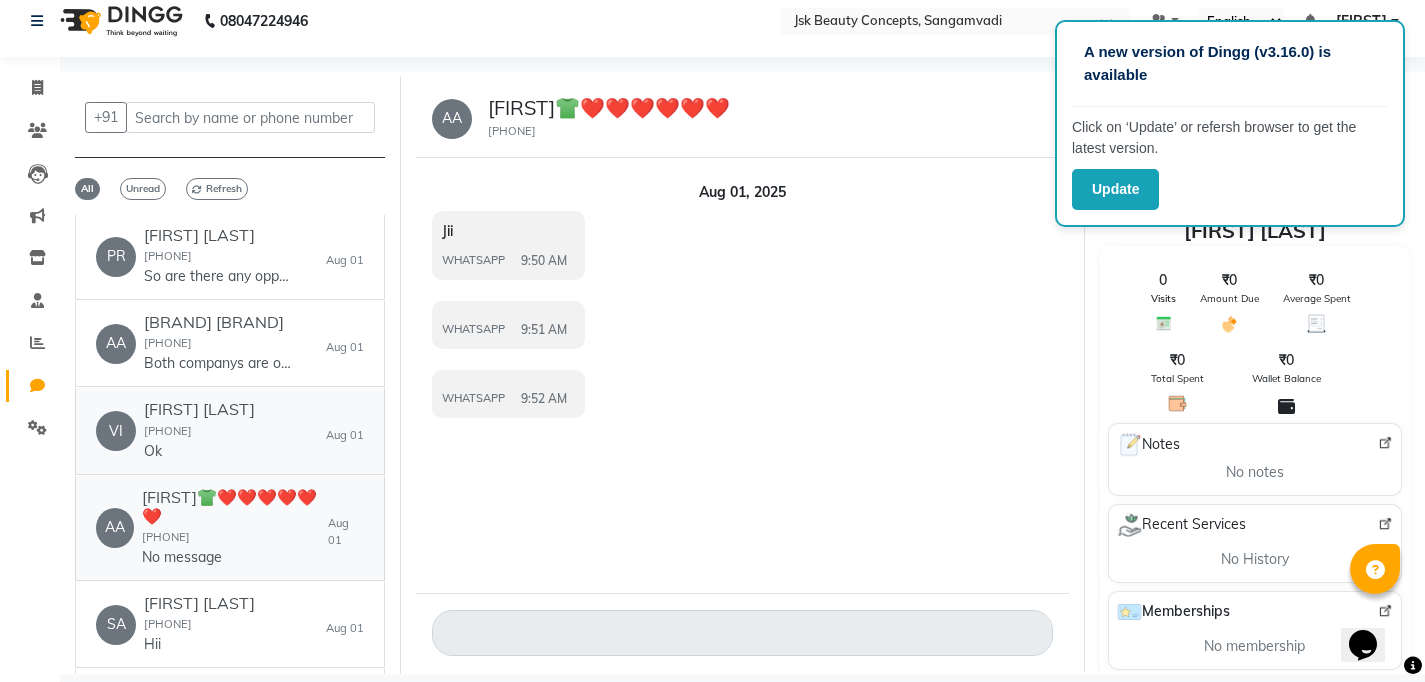 scroll, scrollTop: 0, scrollLeft: 0, axis: both 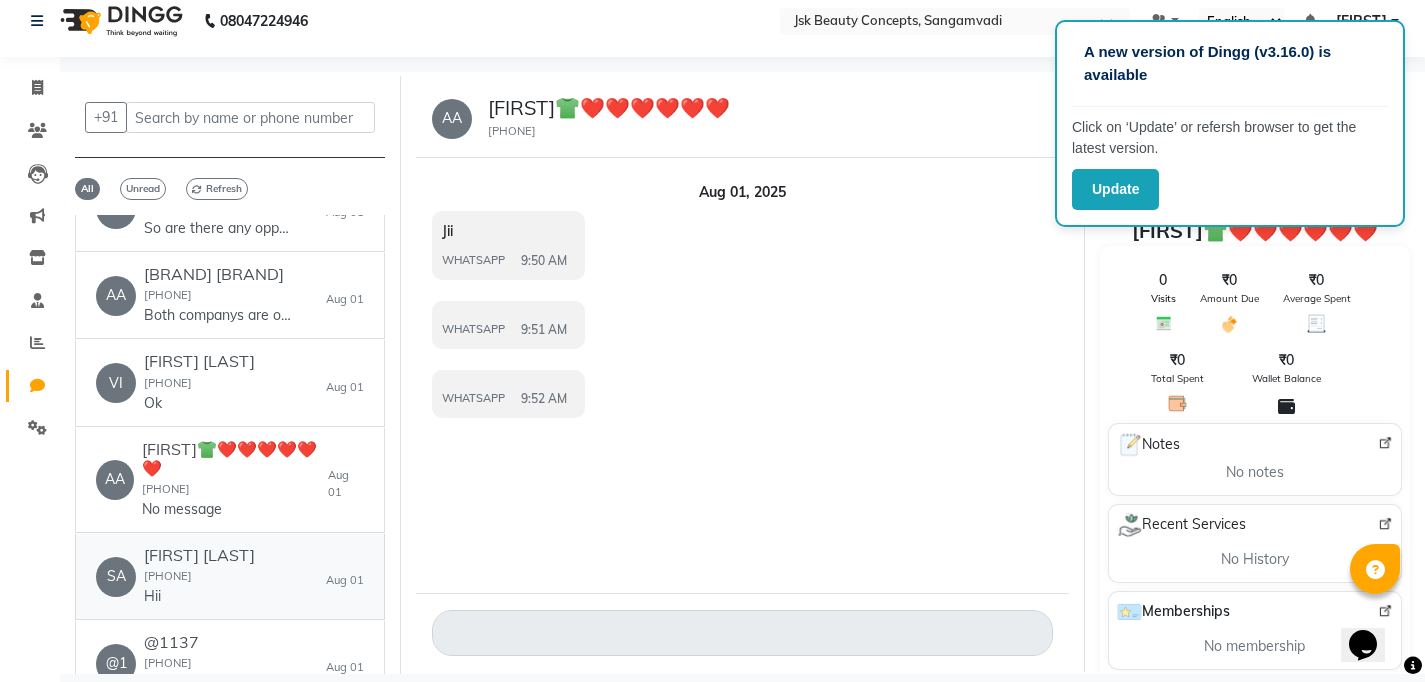 click on "[INITIALS] [FIRST] [LAST]  [PHONE]  Hii   [MONTH] [DAY]" 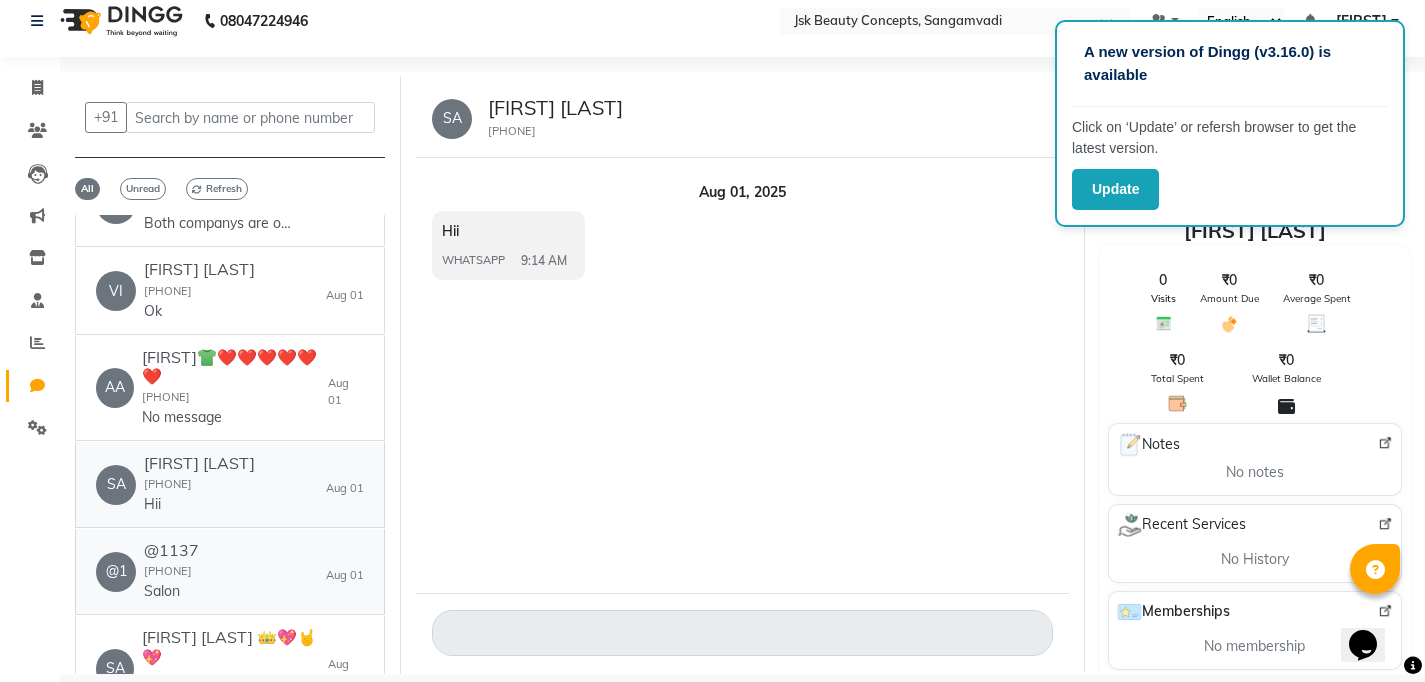 click on "[USERNAME] [USERNAME]  [PHONE]  Salon   [MONTH] [DAY]" 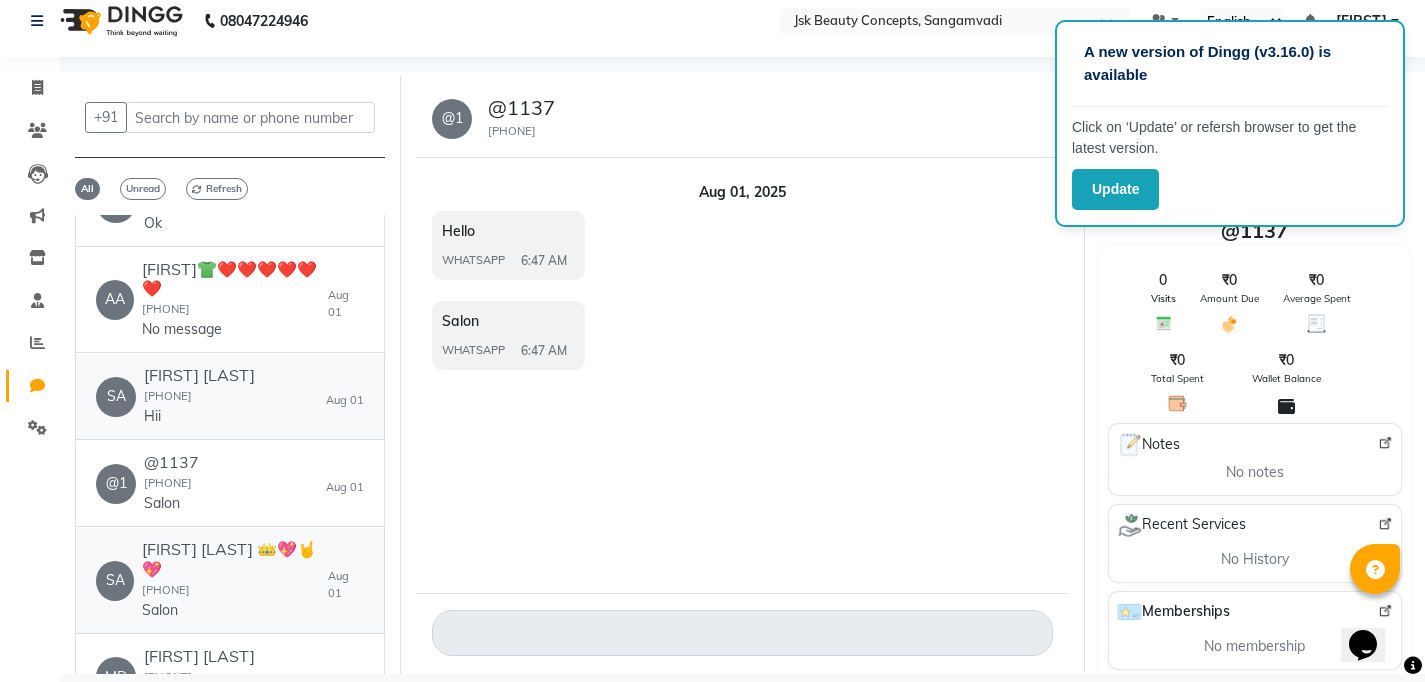 click on "[FIRST] [LAST] 👑💖🤘💖  [PHONE]  Salon" 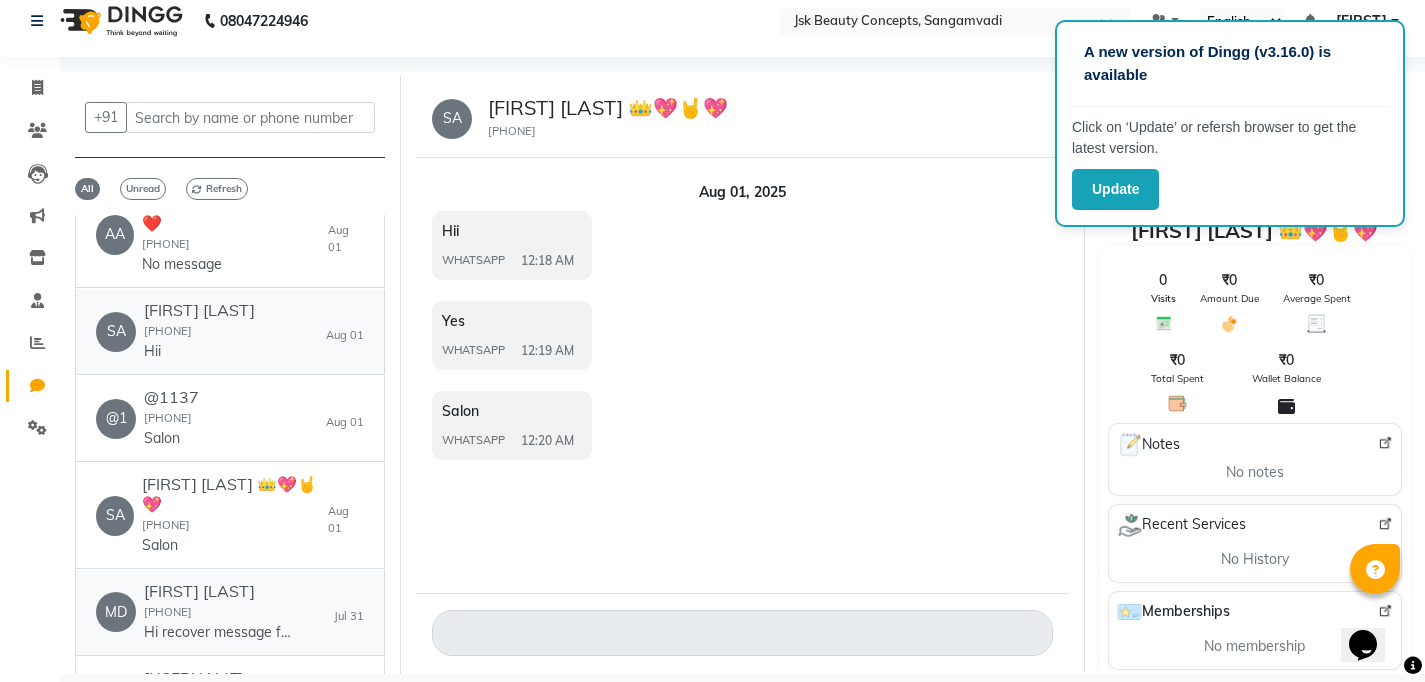 click on "[FIRST] [LAST]" 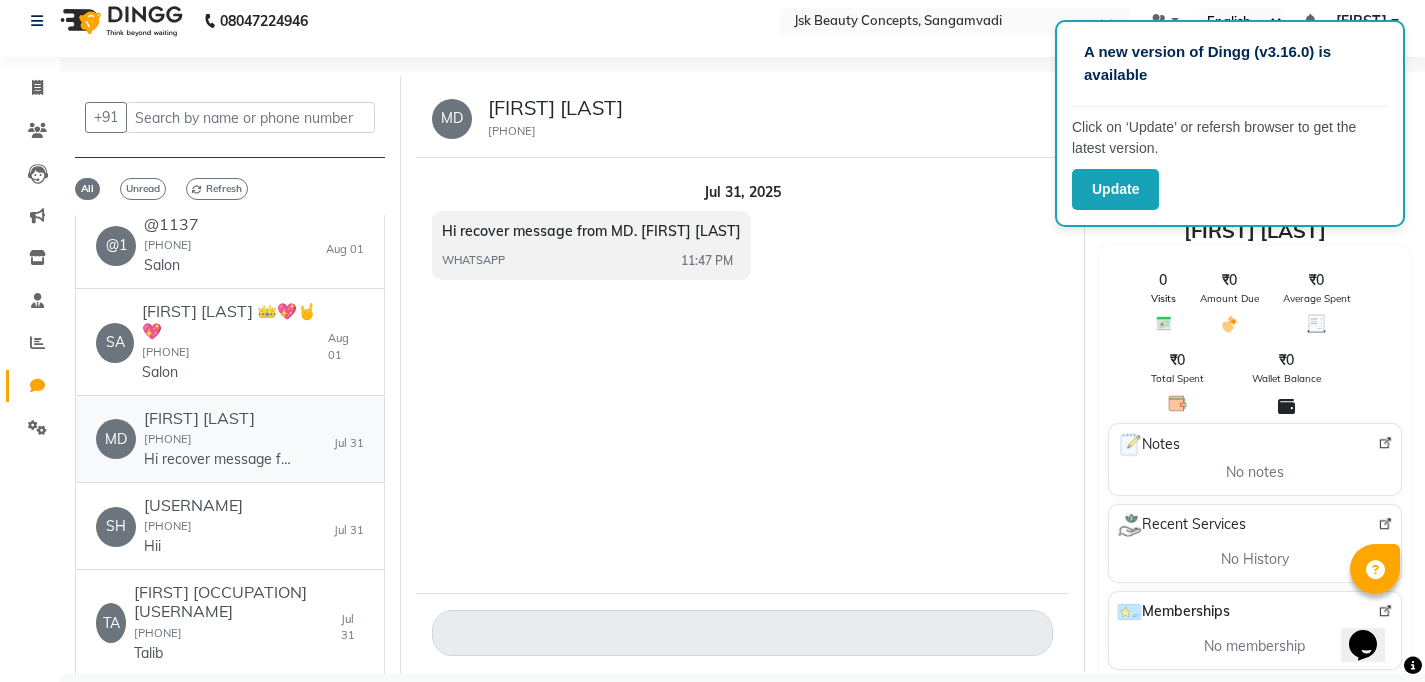 scroll, scrollTop: 2887, scrollLeft: 0, axis: vertical 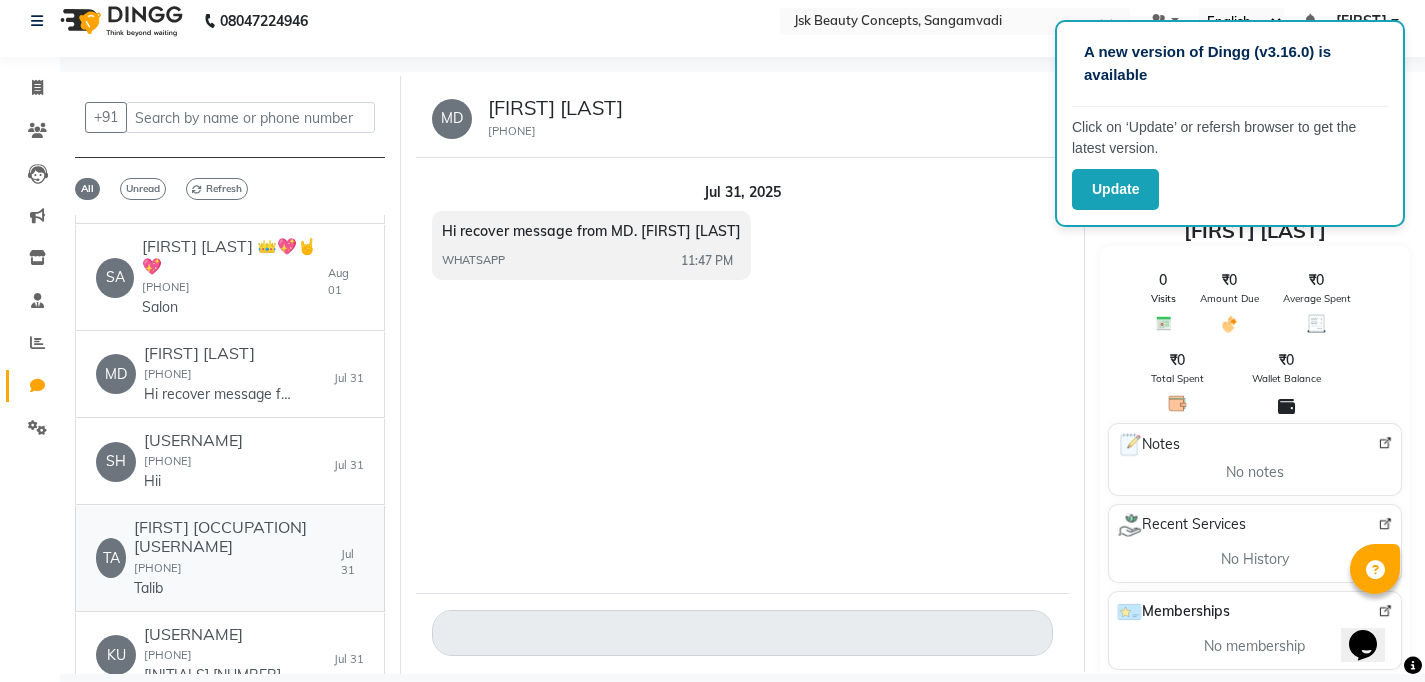click on "[FIRST] [OCCUPATION][USERNAME]" 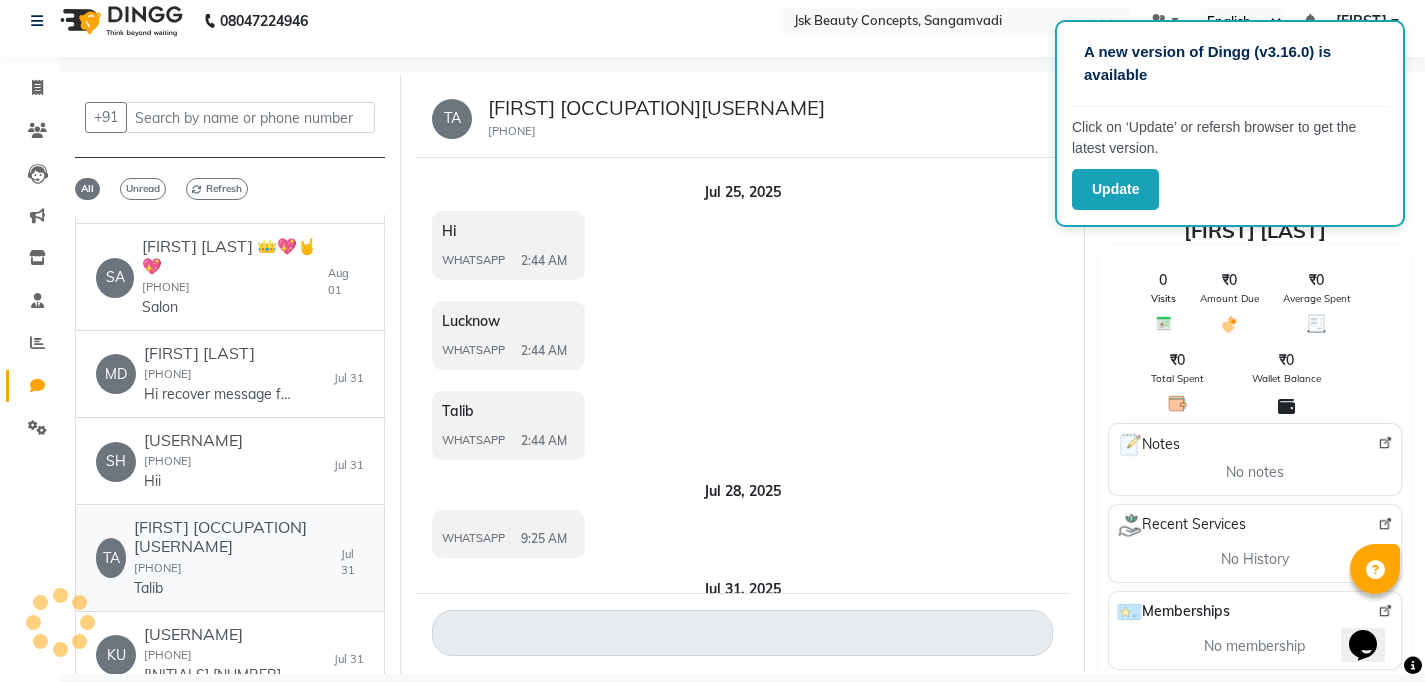 scroll, scrollTop: 179, scrollLeft: 0, axis: vertical 